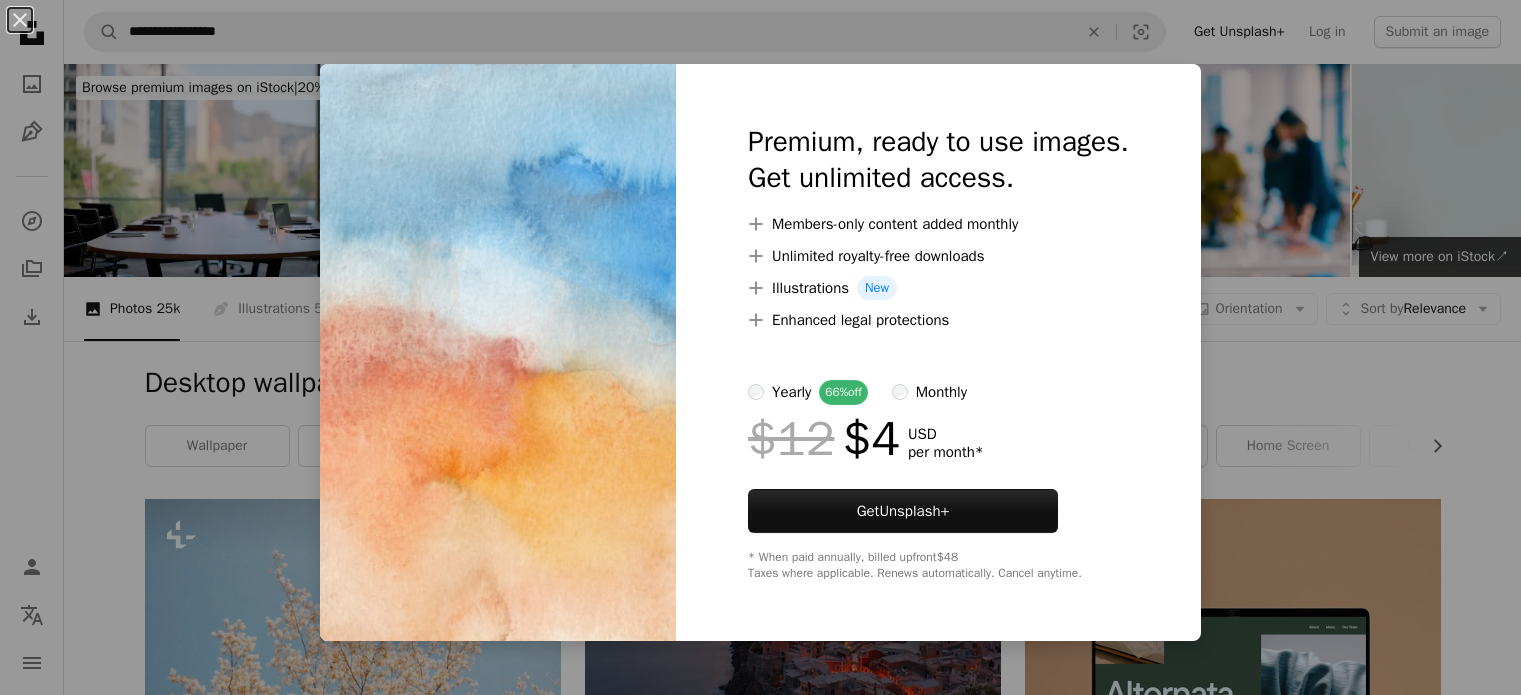 scroll, scrollTop: 1064, scrollLeft: 0, axis: vertical 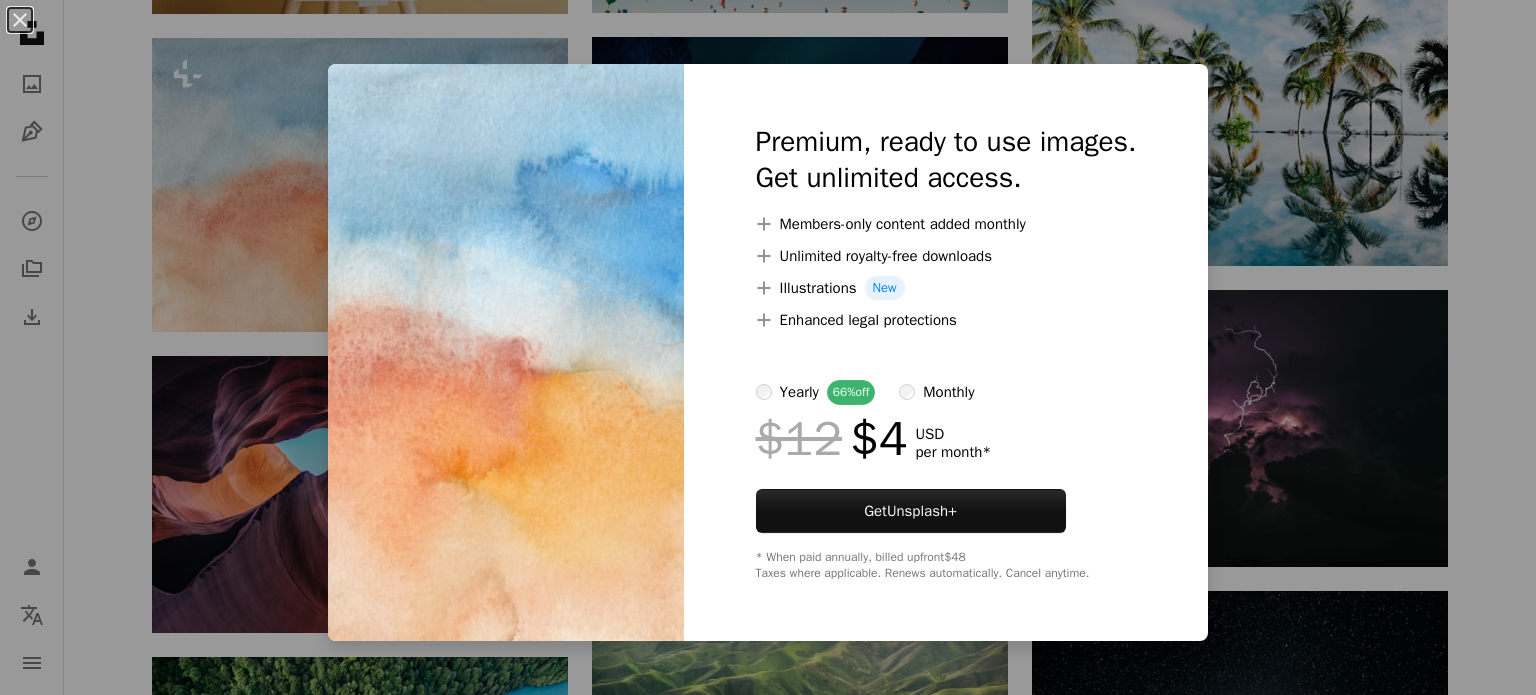 click on "An X shape Premium, ready to use images. Get unlimited access. A plus sign Members-only content added monthly A plus sign Unlimited royalty-free downloads A plus sign Illustrations  New A plus sign Enhanced legal protections yearly 66%  off monthly $12   $4 USD per month * Get  Unsplash+ * When paid annually, billed upfront  $48 Taxes where applicable. Renews automatically. Cancel anytime." at bounding box center [768, 347] 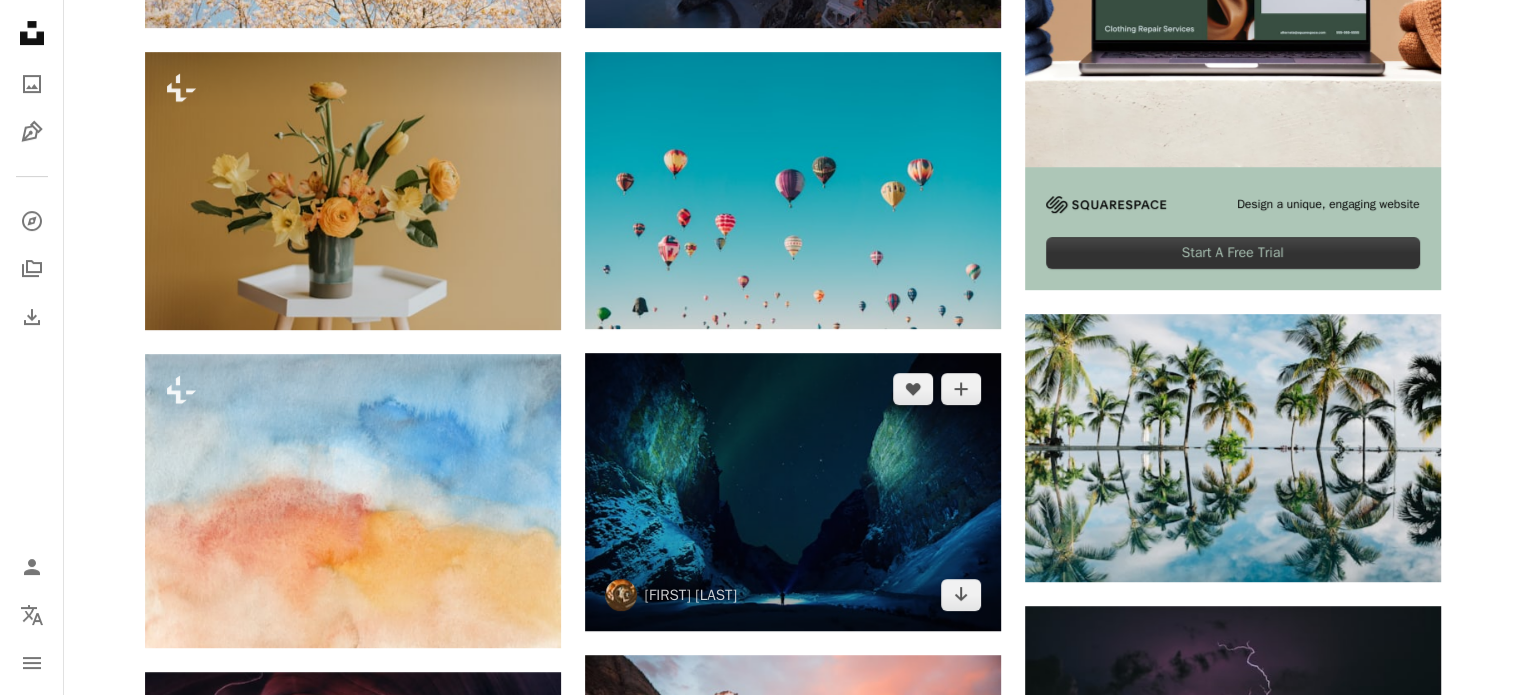 scroll, scrollTop: 736, scrollLeft: 0, axis: vertical 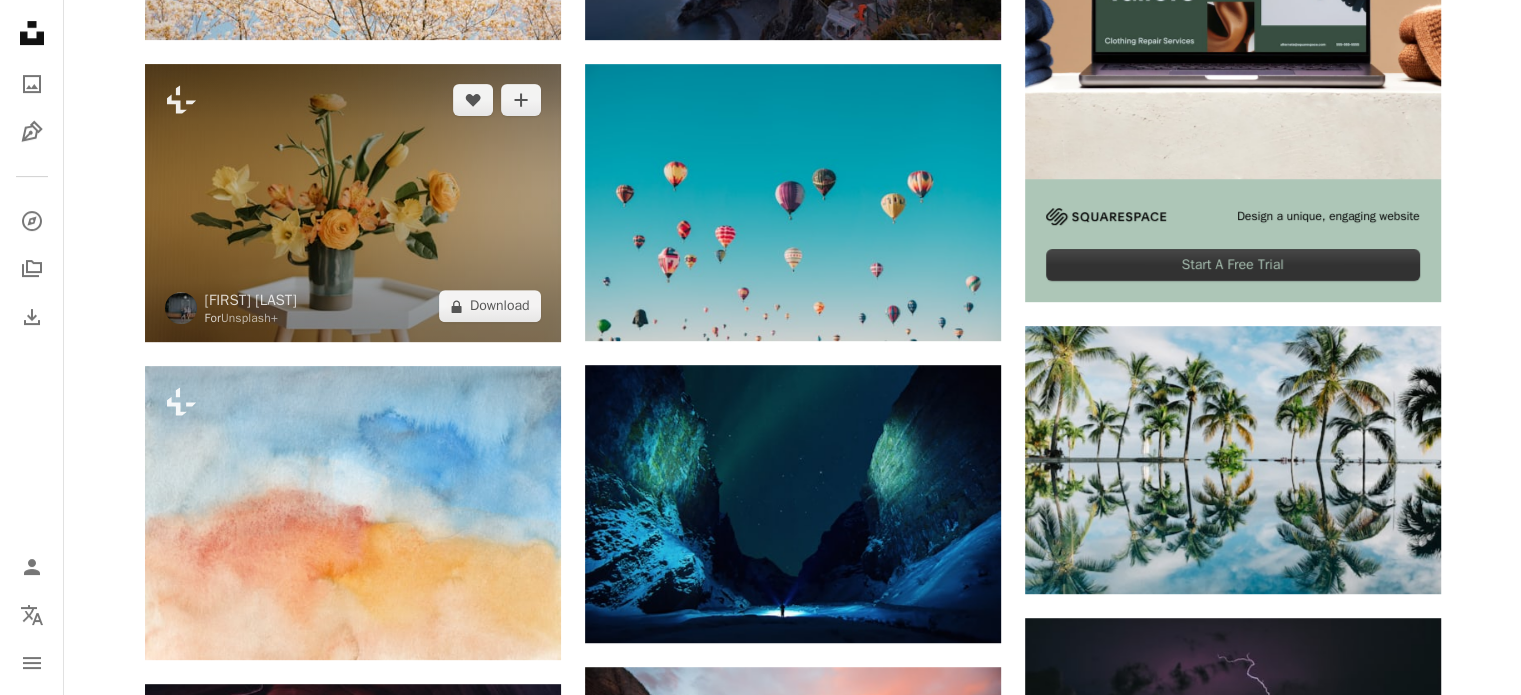 click at bounding box center [353, 203] 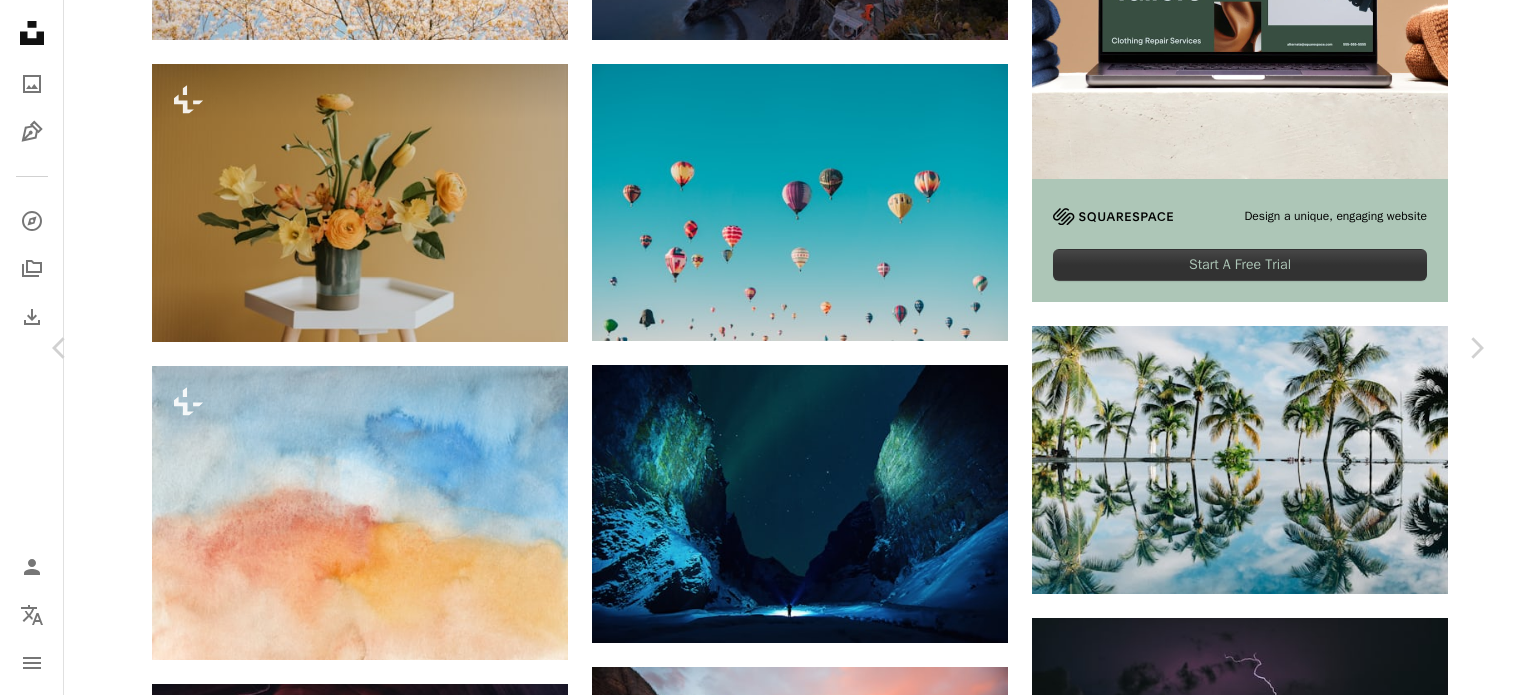click on "An X shape" at bounding box center [20, 20] 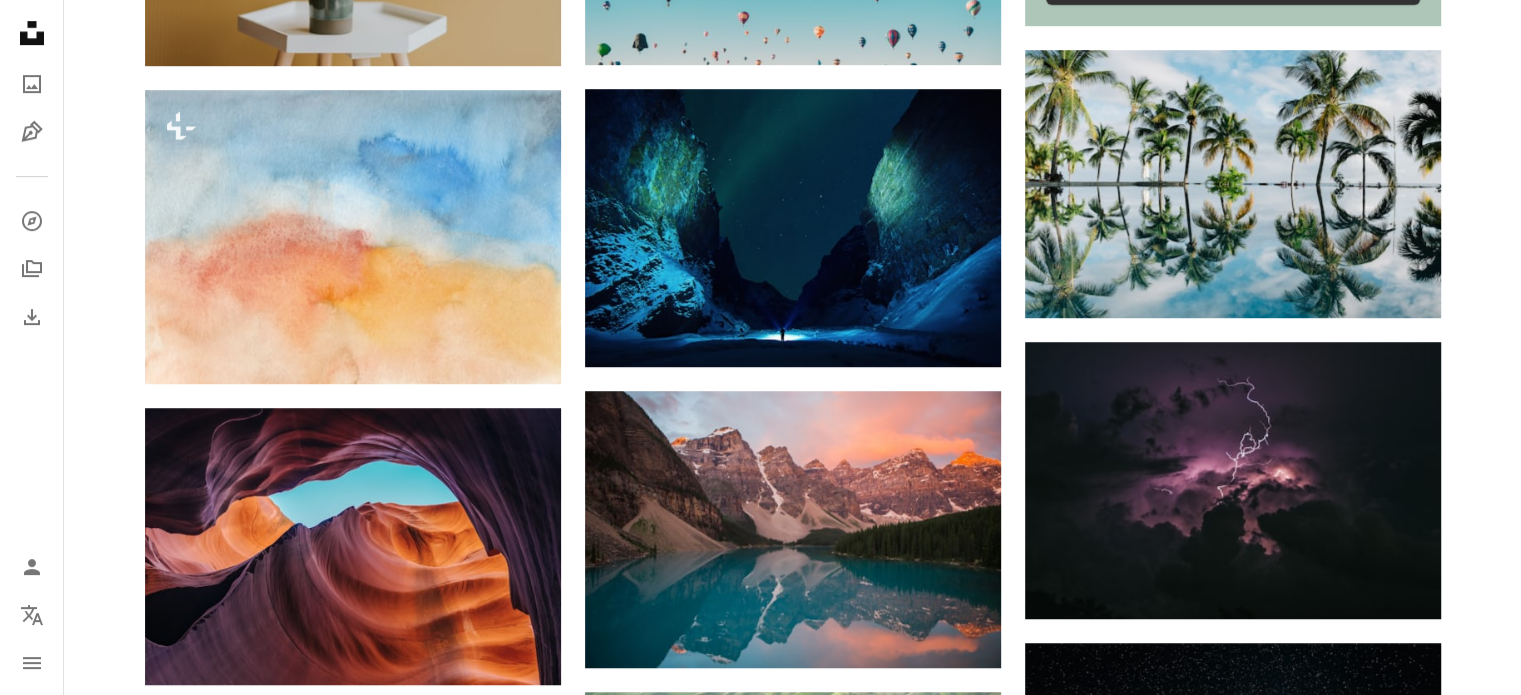 scroll, scrollTop: 1010, scrollLeft: 0, axis: vertical 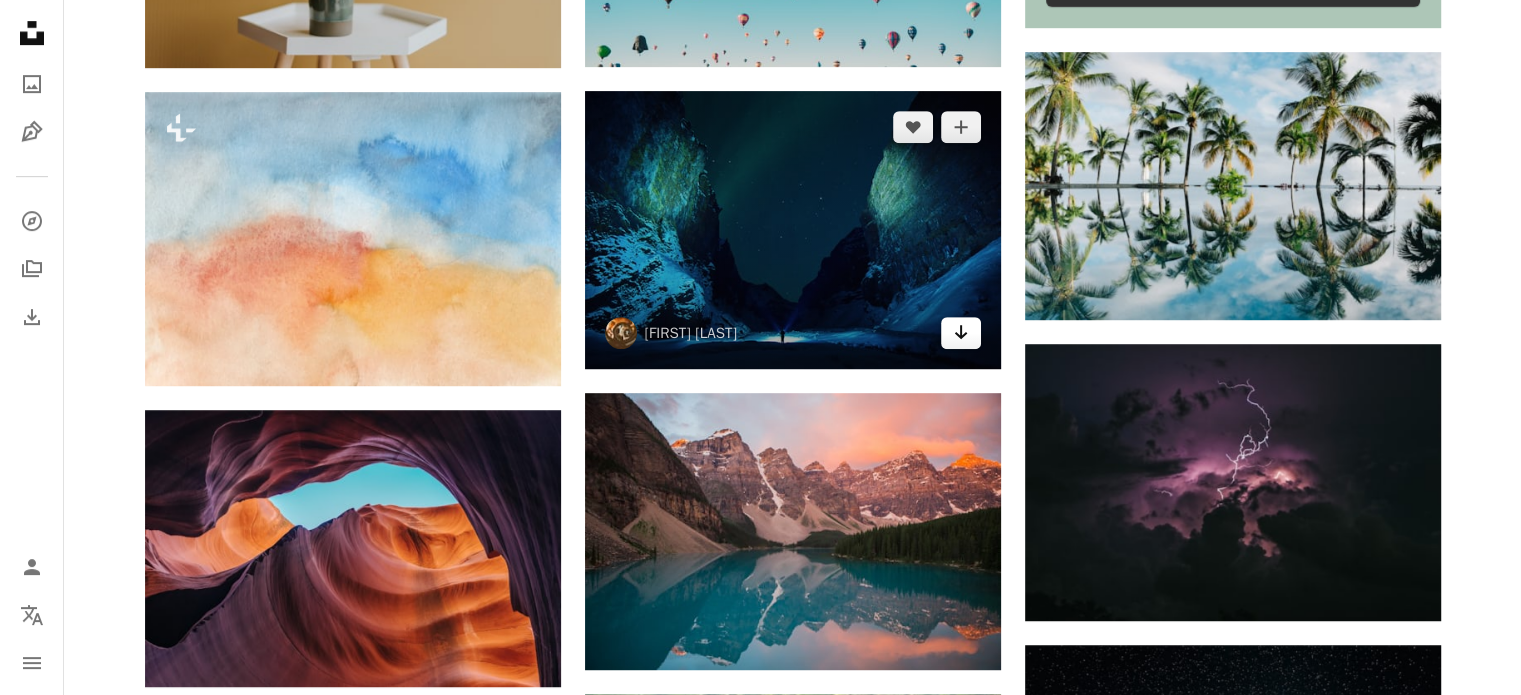 click on "Arrow pointing down" at bounding box center (961, 332) 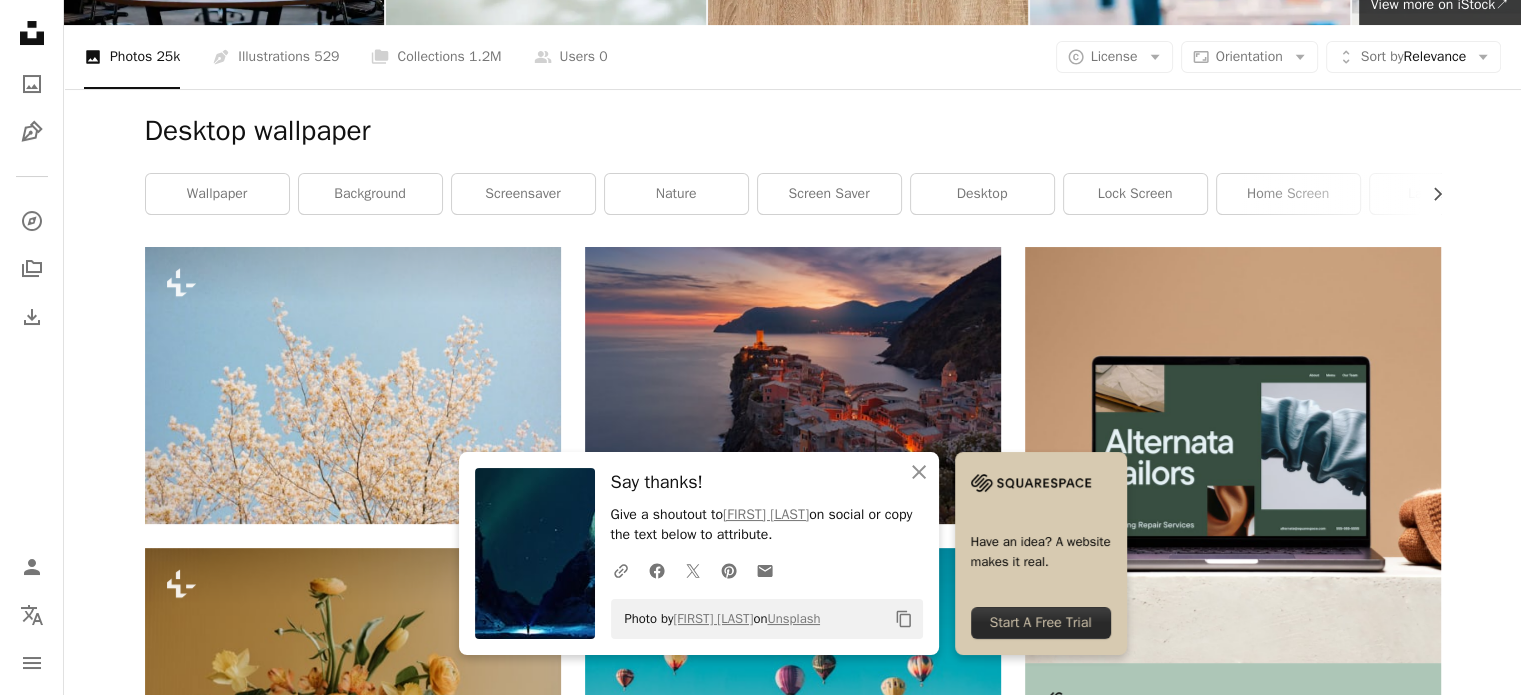 scroll, scrollTop: 0, scrollLeft: 0, axis: both 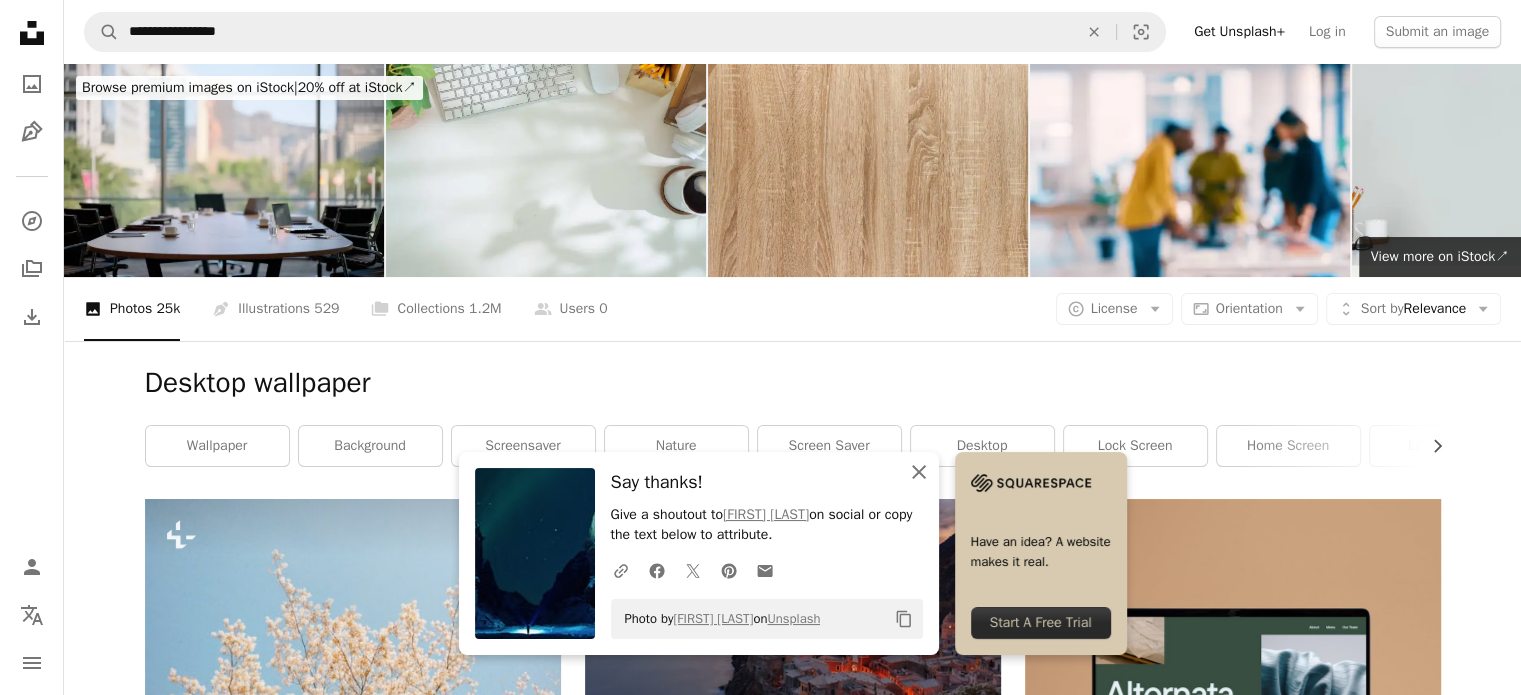 click on "An X shape" at bounding box center (919, 472) 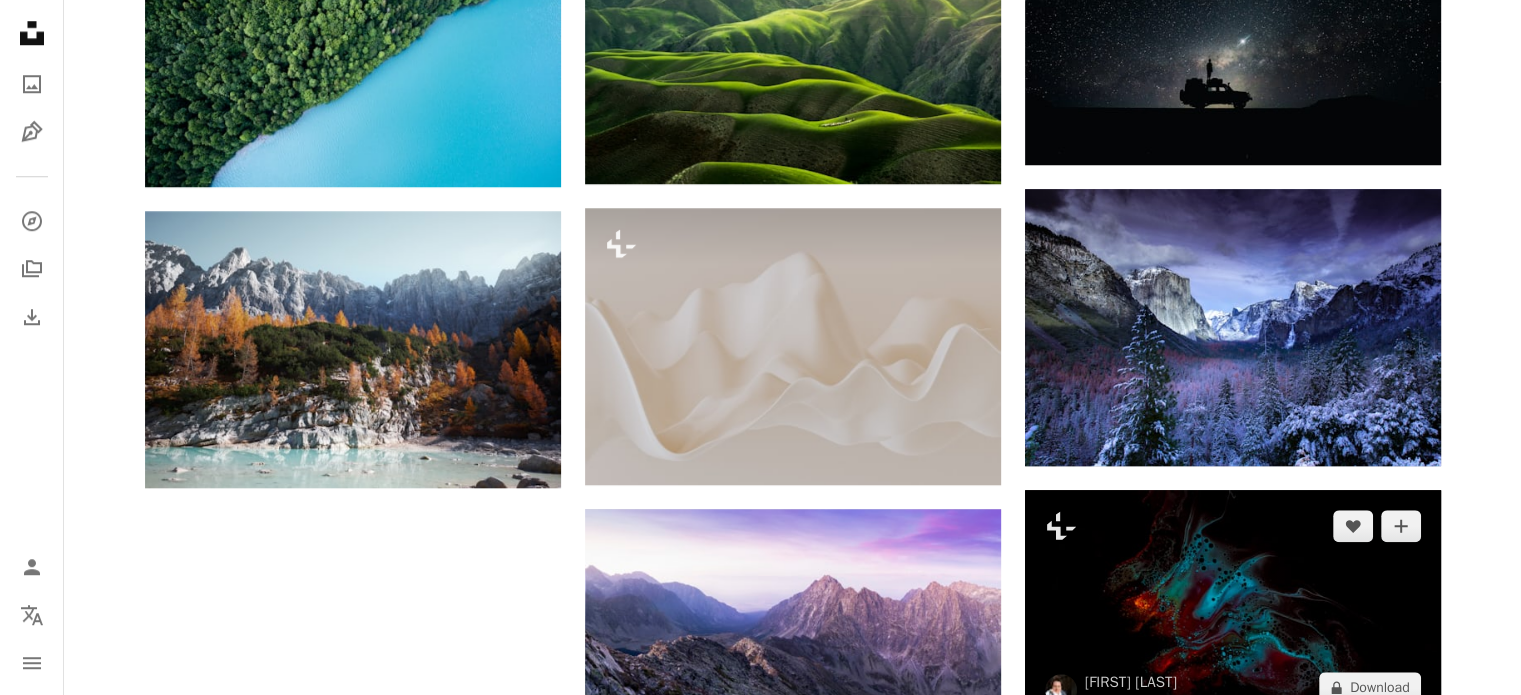 scroll, scrollTop: 1768, scrollLeft: 0, axis: vertical 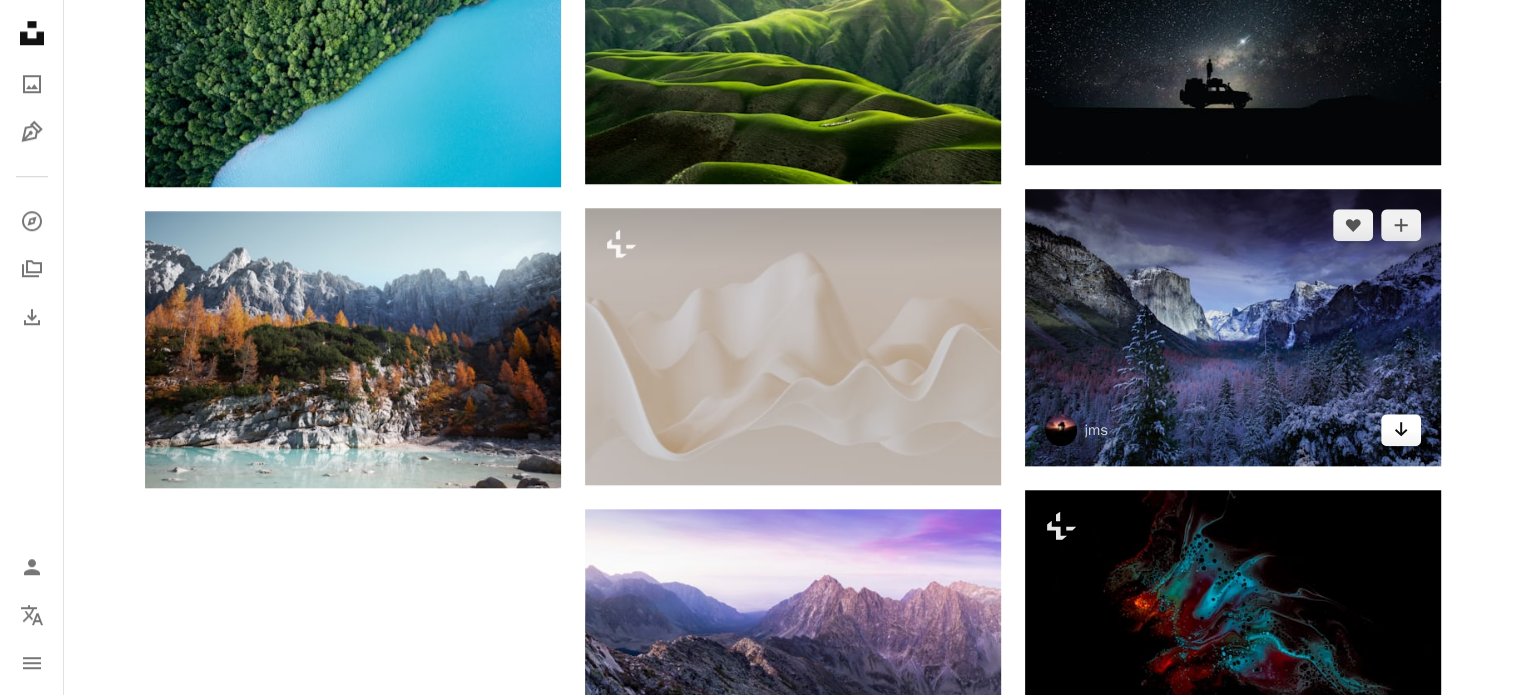 click at bounding box center (1400, 429) 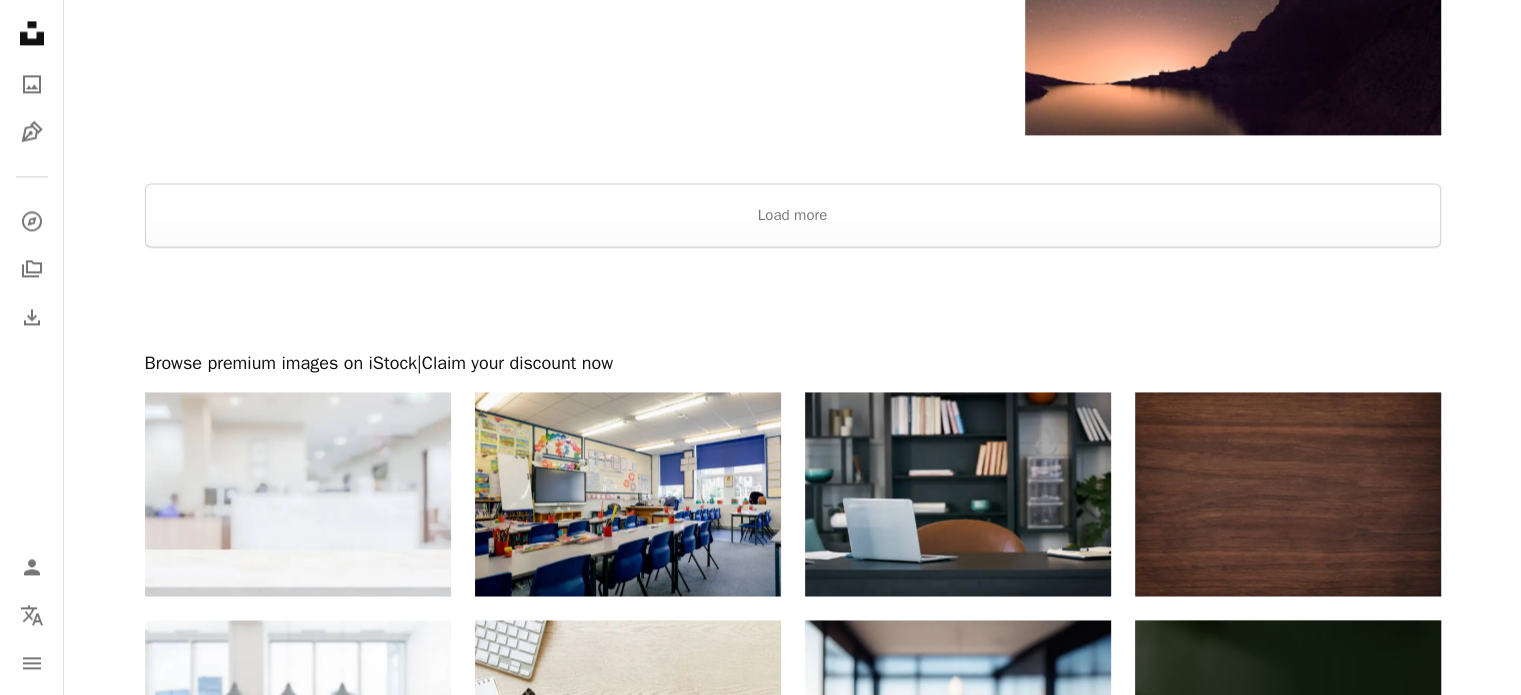 scroll, scrollTop: 2983, scrollLeft: 0, axis: vertical 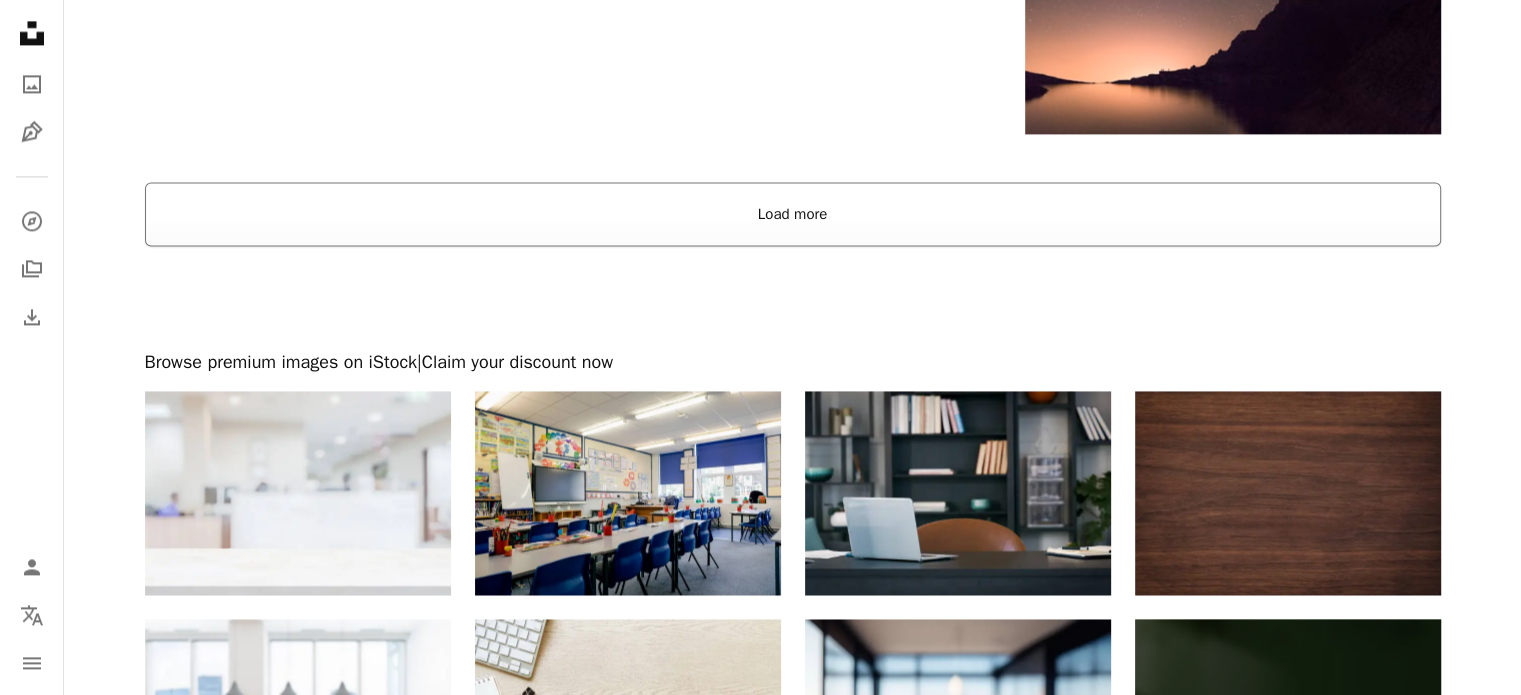 click on "Load more" at bounding box center (793, 214) 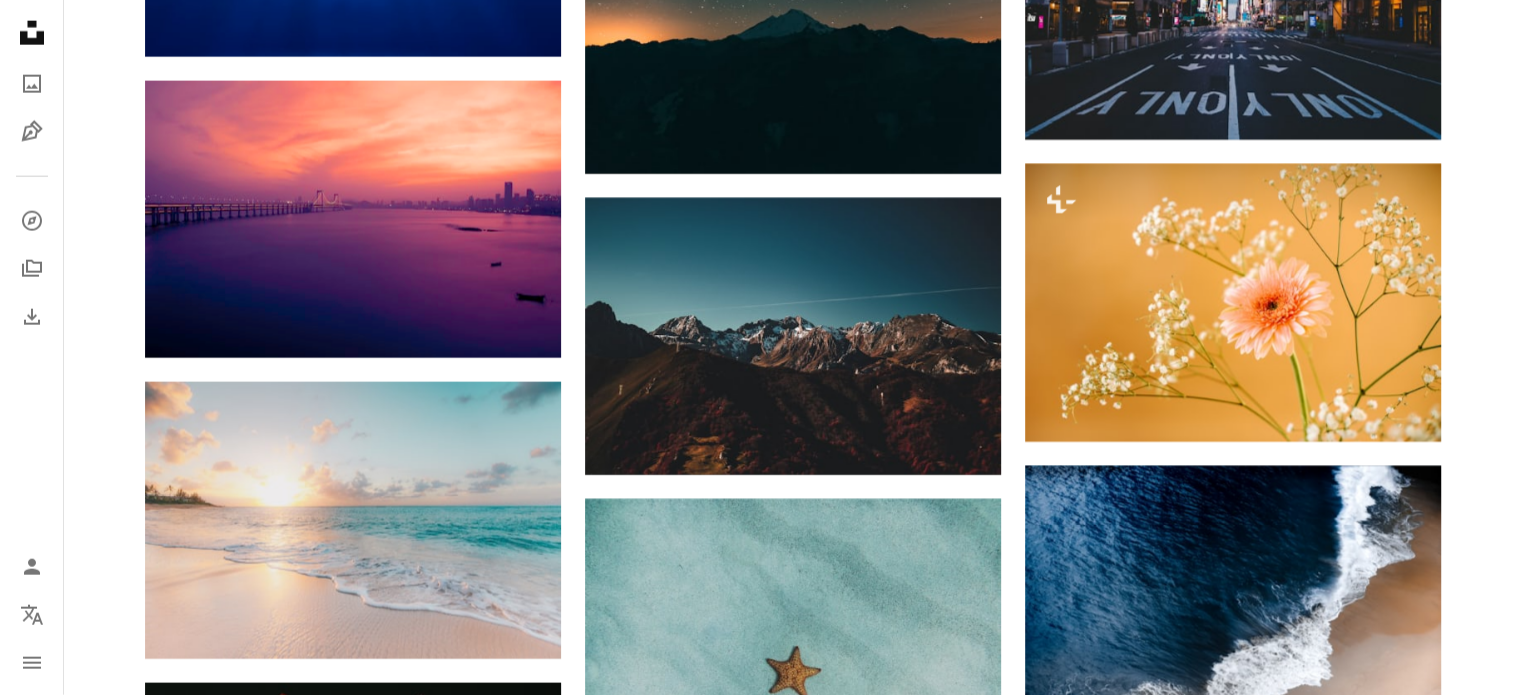 scroll, scrollTop: 5084, scrollLeft: 0, axis: vertical 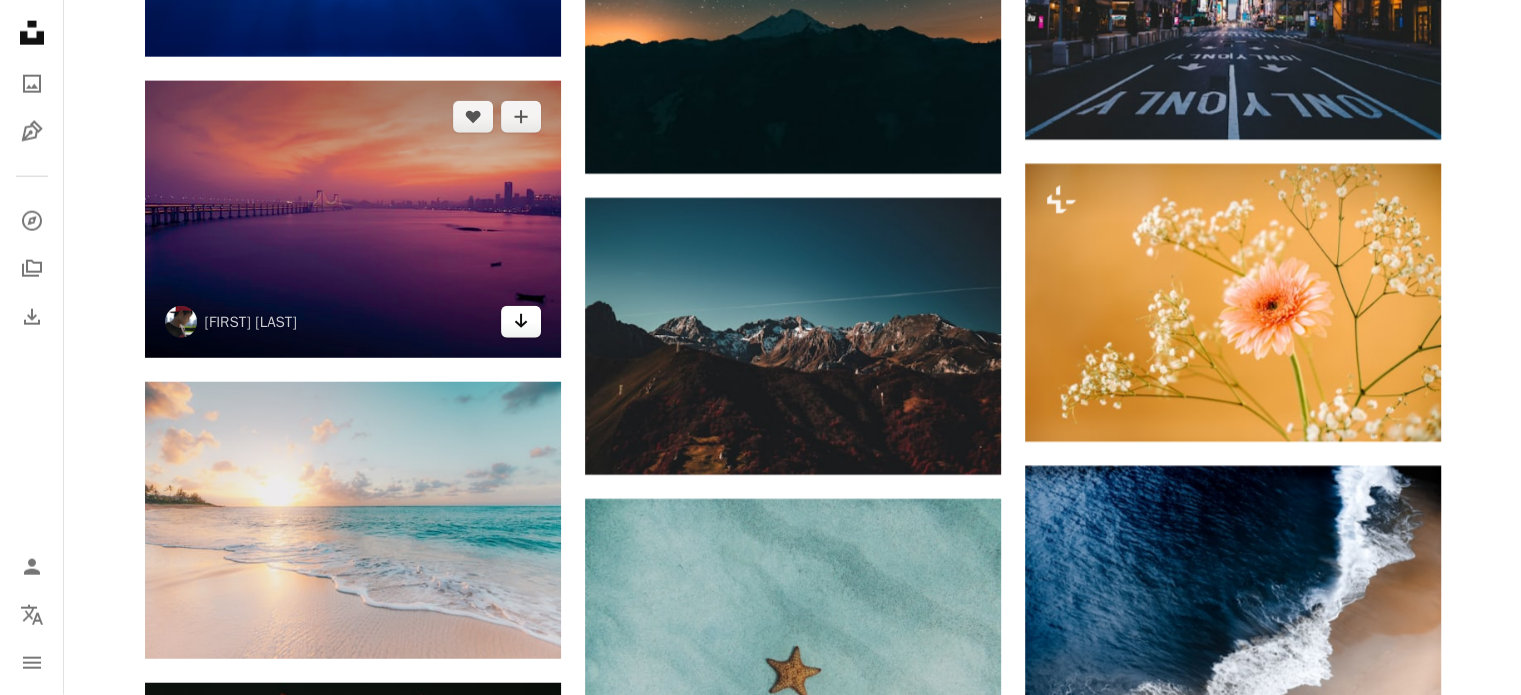 click on "Arrow pointing down" at bounding box center [521, 321] 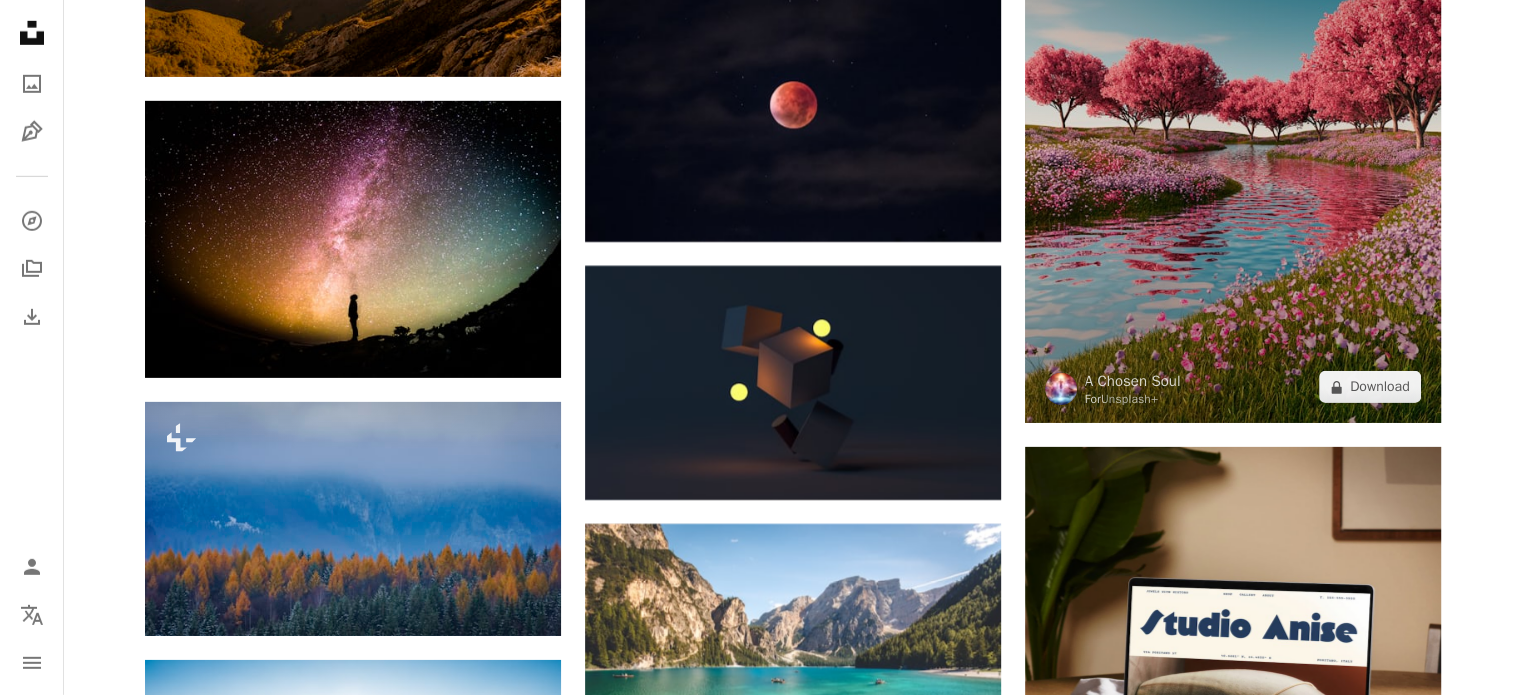 scroll, scrollTop: 6270, scrollLeft: 0, axis: vertical 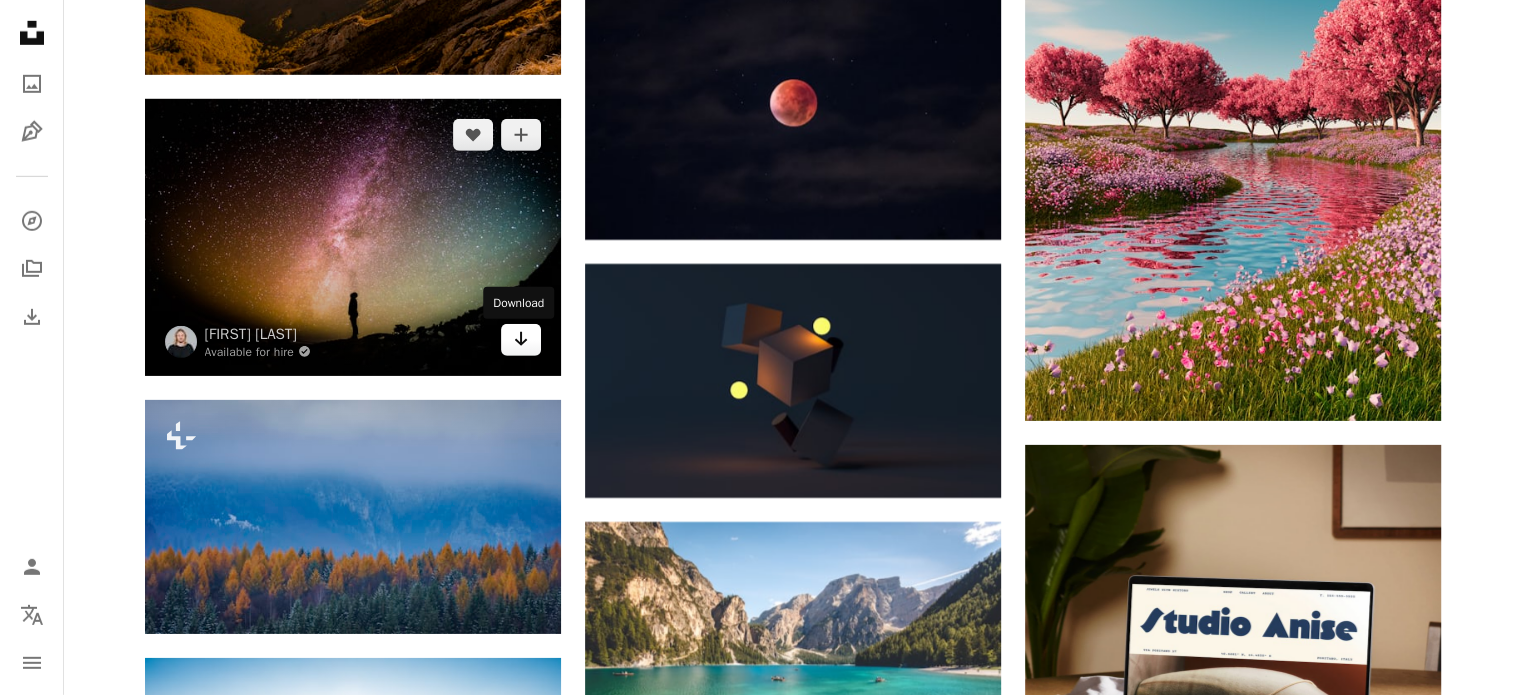 click on "Arrow pointing down" at bounding box center [521, 339] 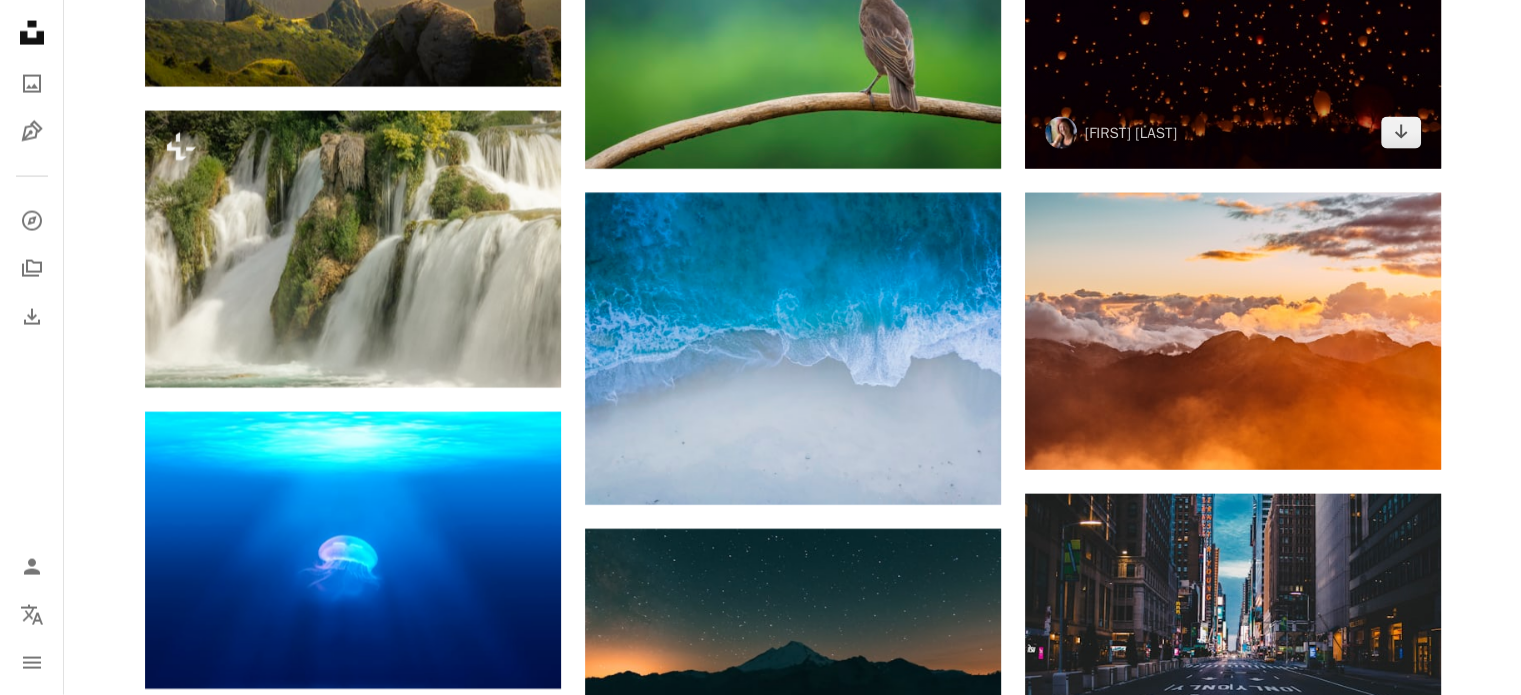scroll, scrollTop: 4454, scrollLeft: 0, axis: vertical 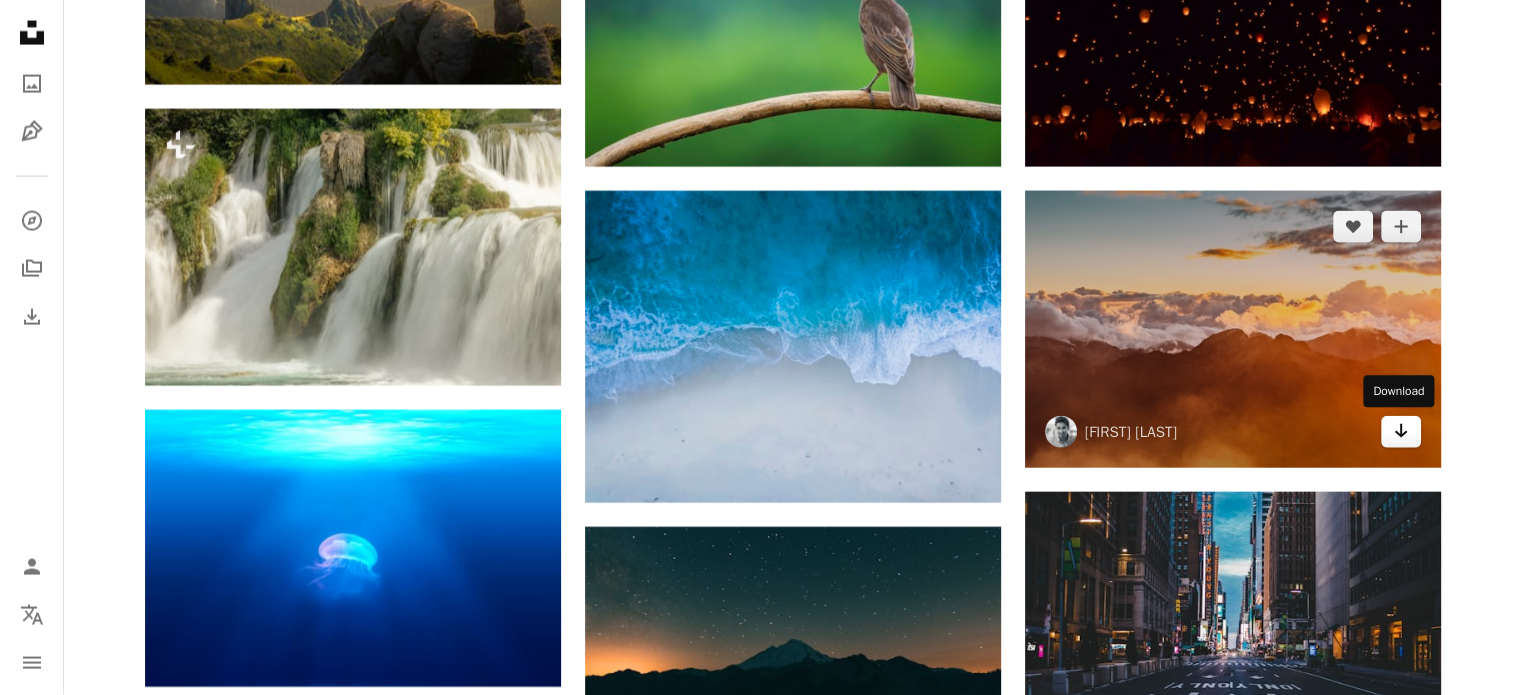 click on "Arrow pointing down" at bounding box center (1401, 431) 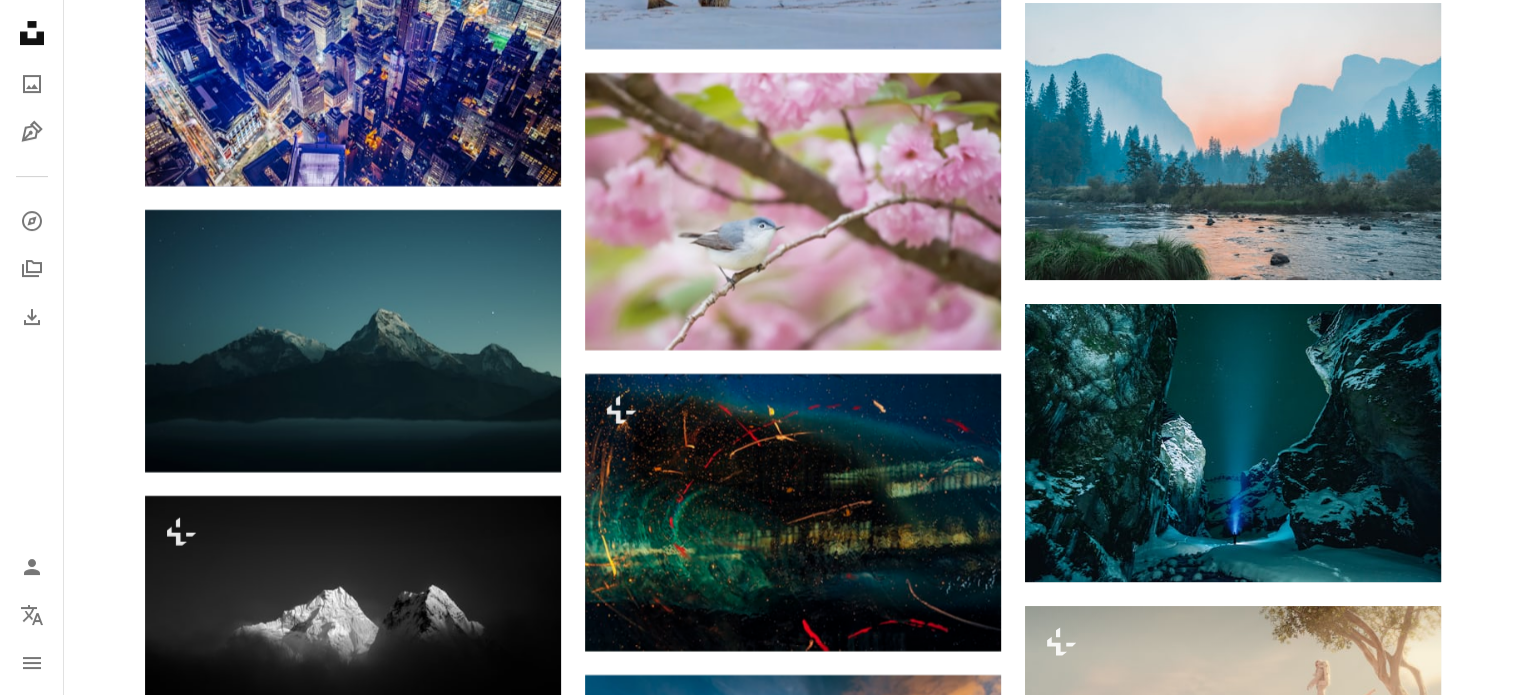 scroll, scrollTop: 8226, scrollLeft: 0, axis: vertical 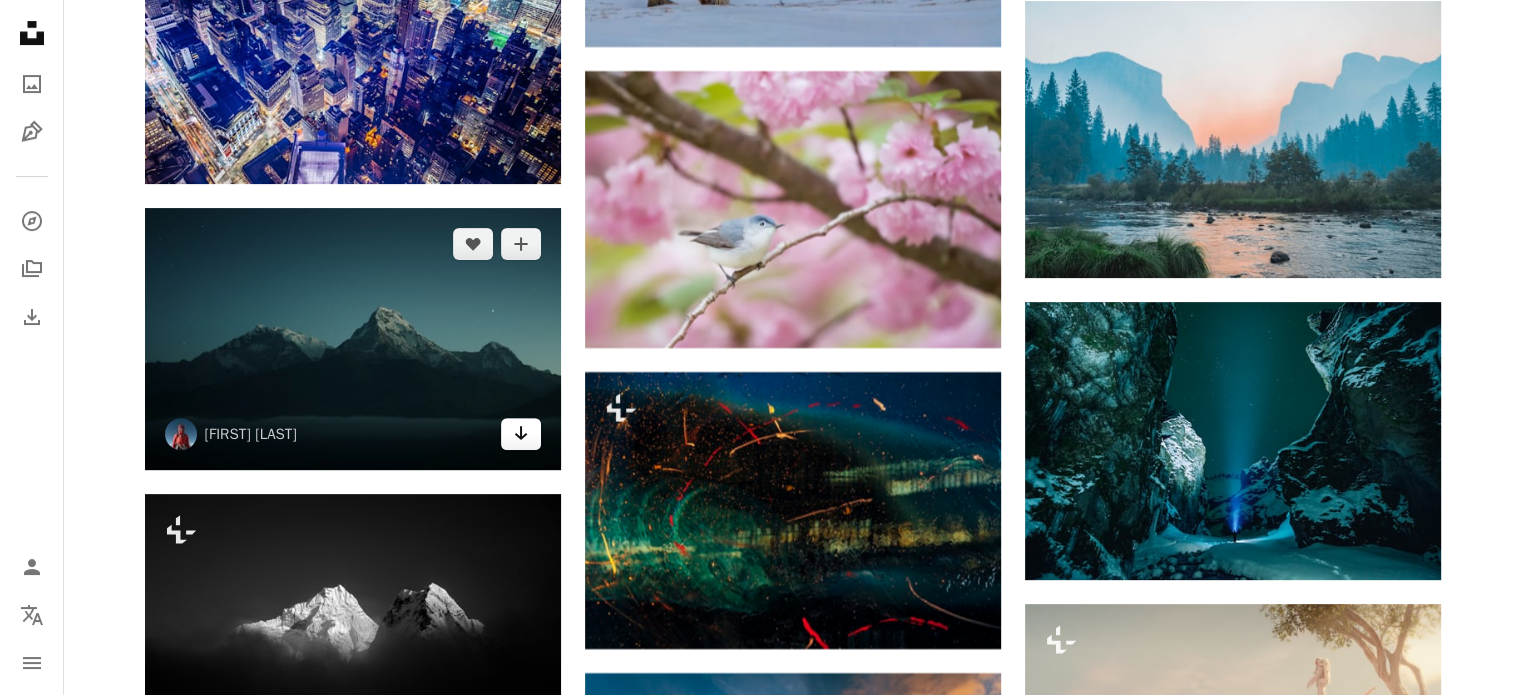 click on "Arrow pointing down" at bounding box center (521, 433) 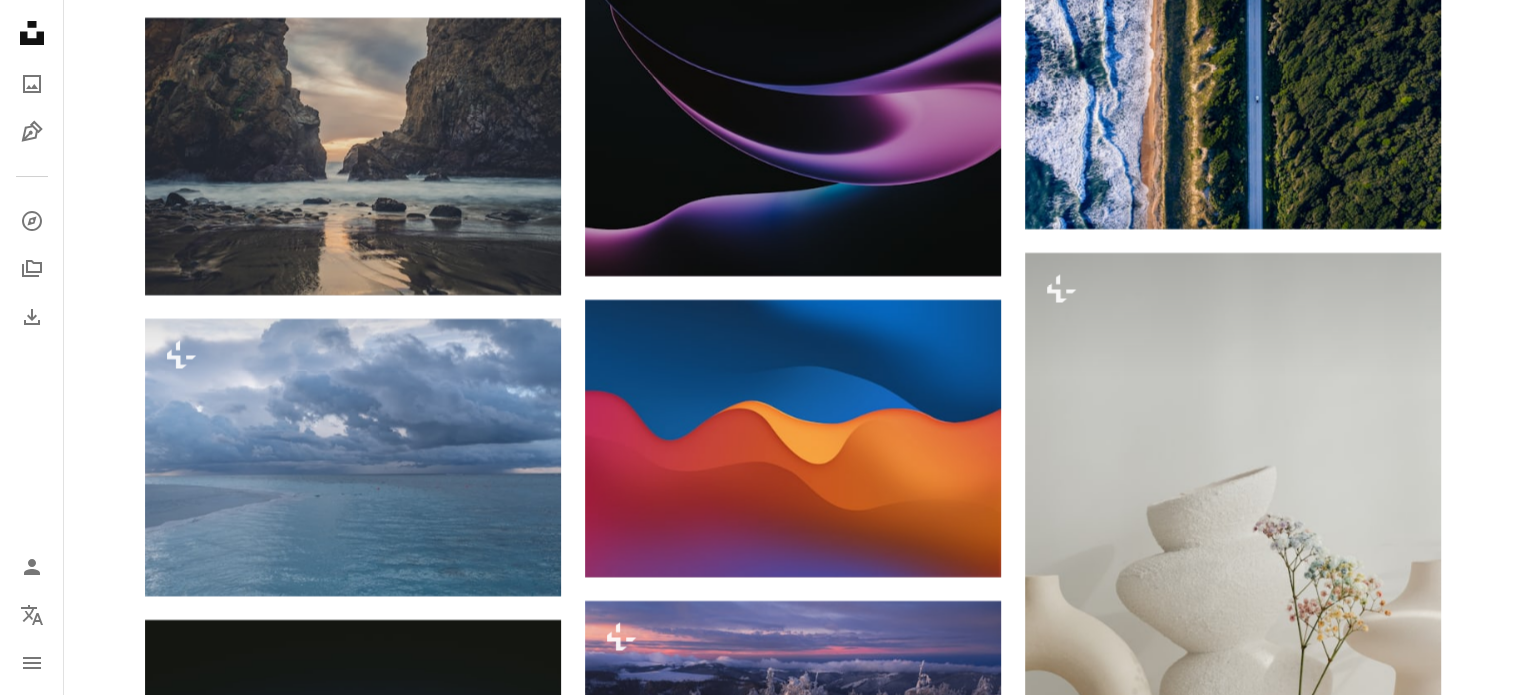scroll, scrollTop: 15408, scrollLeft: 0, axis: vertical 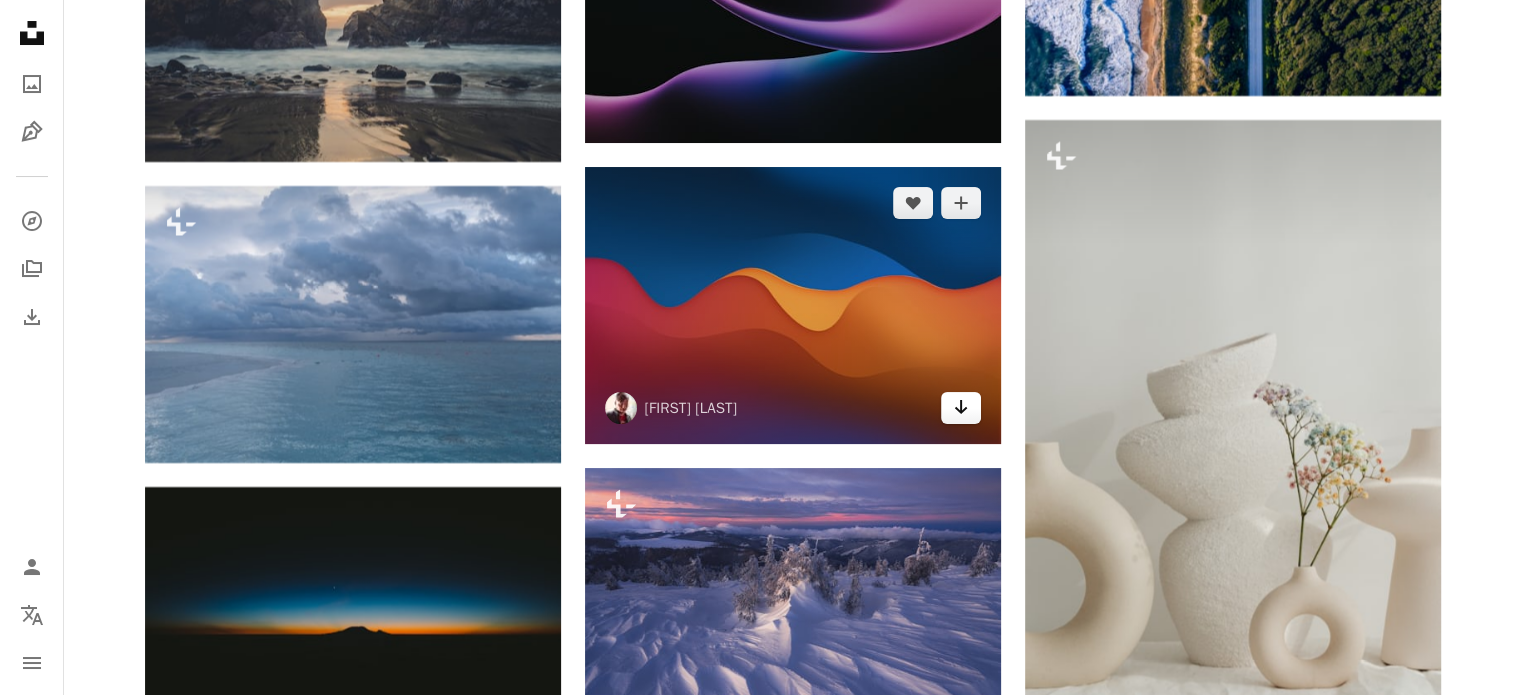 click on "Arrow pointing down" at bounding box center [961, 408] 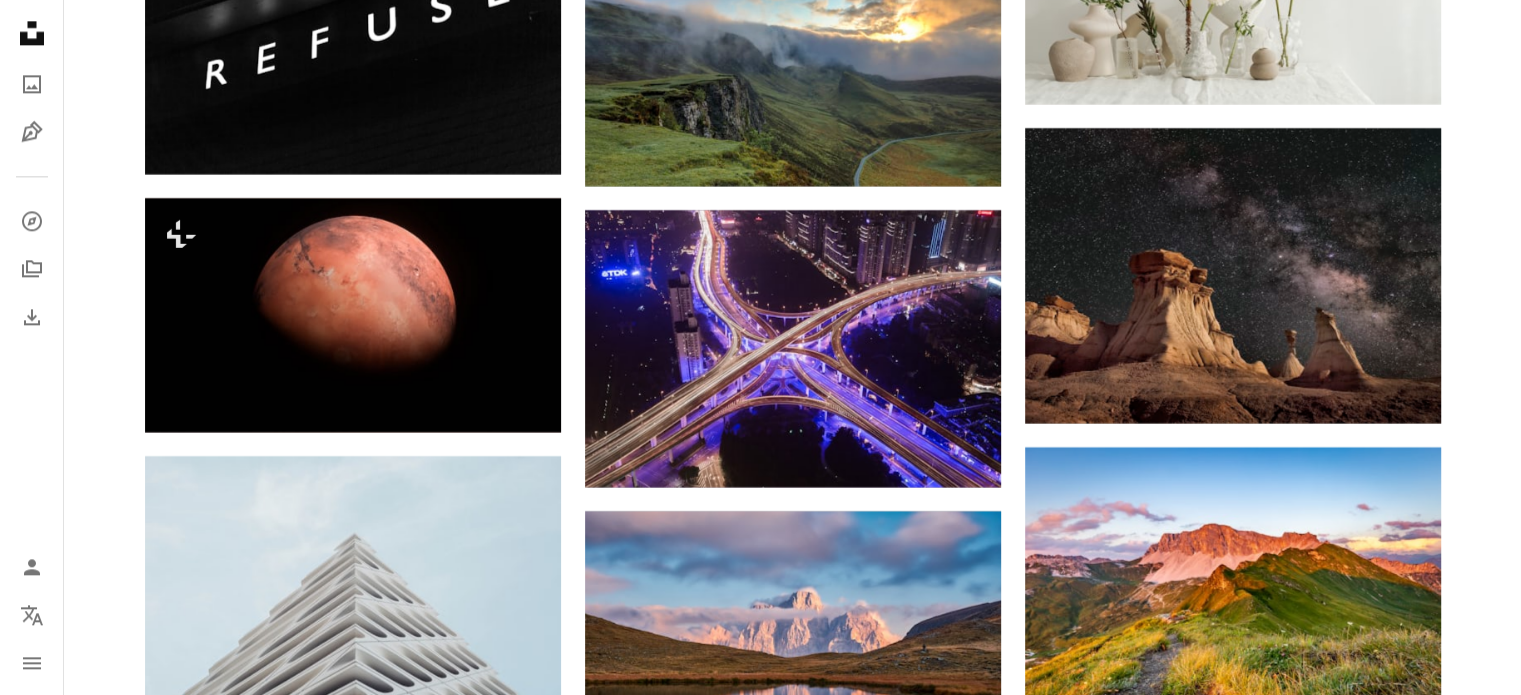 scroll, scrollTop: 17814, scrollLeft: 0, axis: vertical 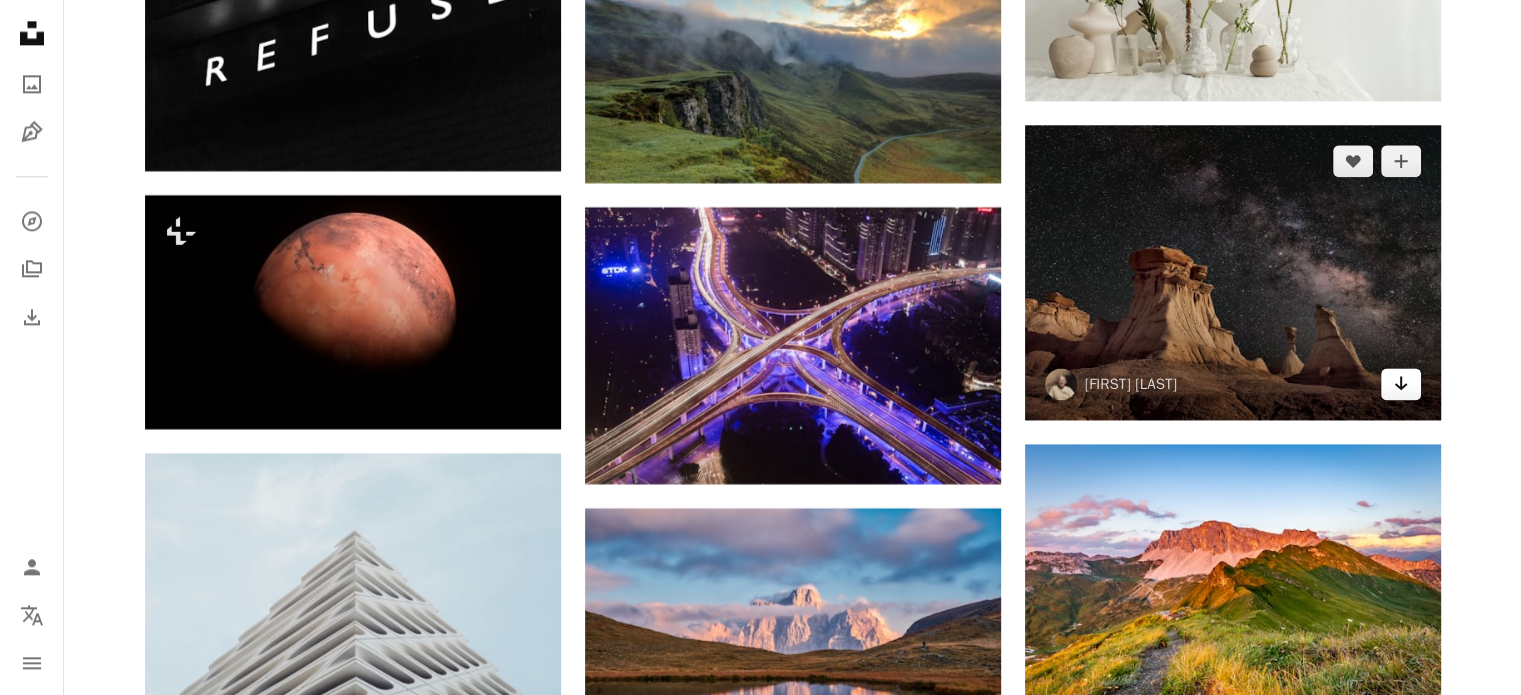 click at bounding box center (1400, 383) 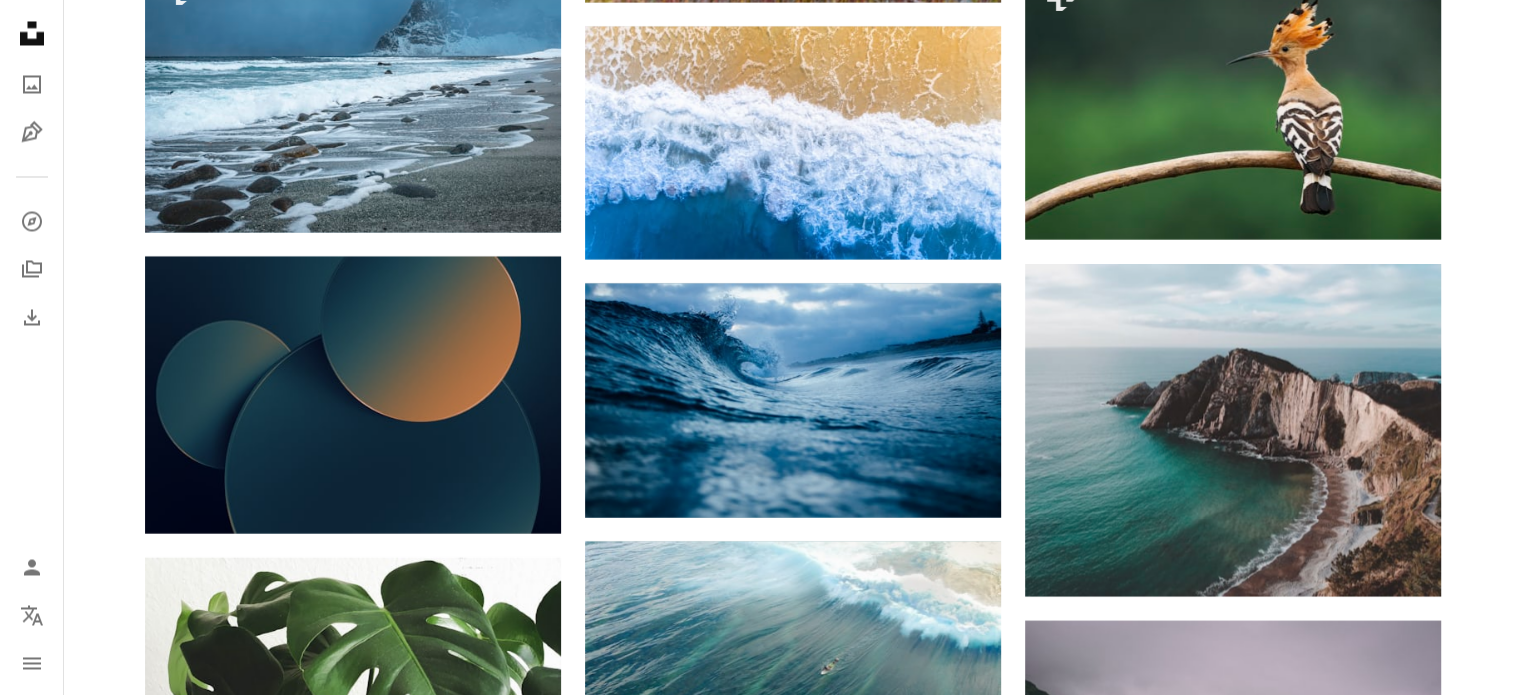 scroll, scrollTop: 18900, scrollLeft: 0, axis: vertical 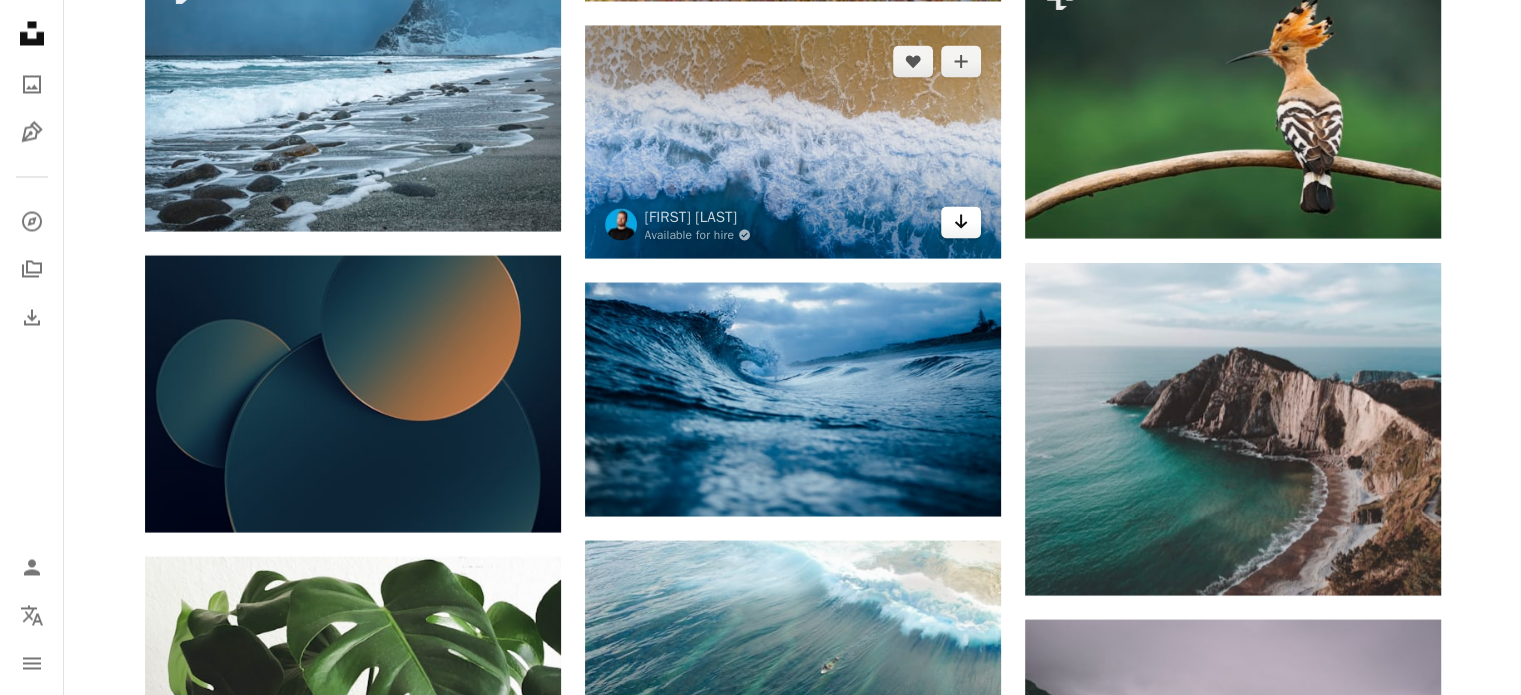 click on "Arrow pointing down" at bounding box center (961, 221) 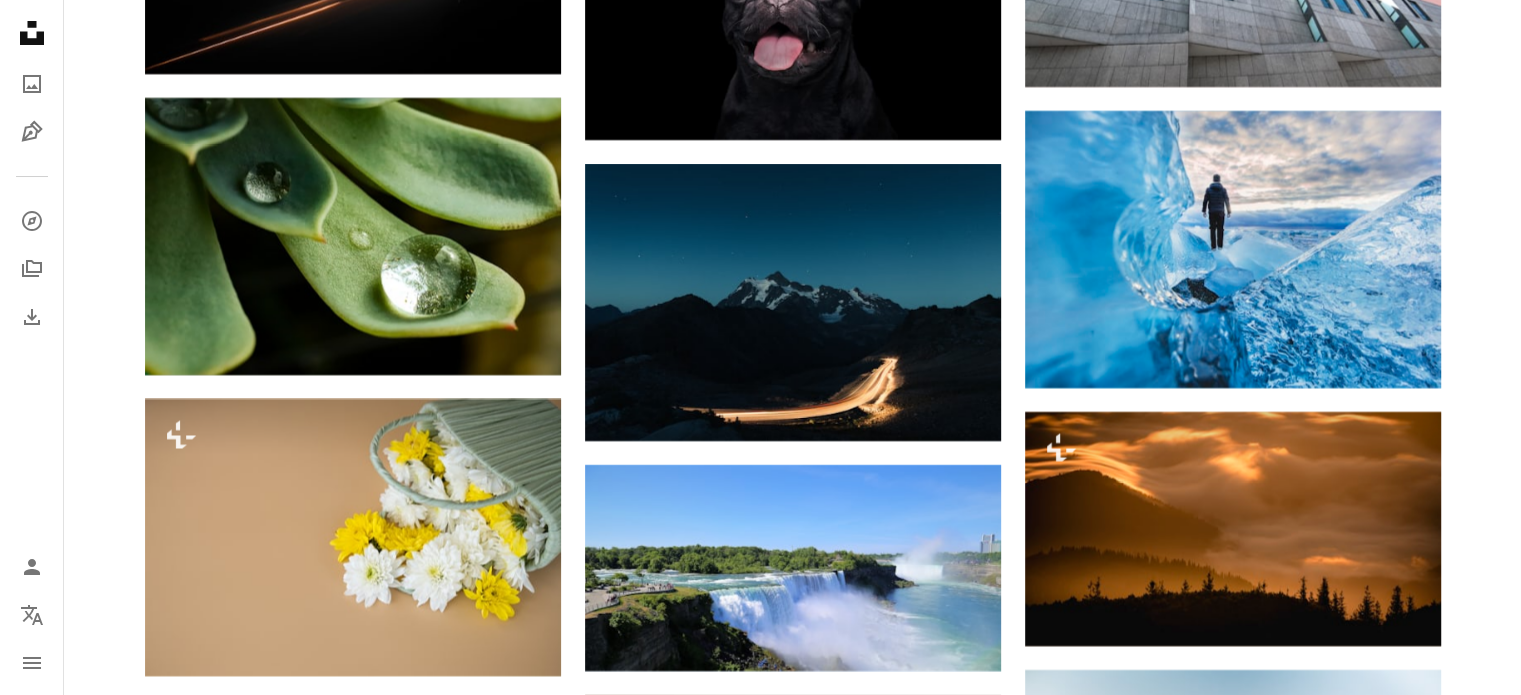scroll, scrollTop: 22746, scrollLeft: 0, axis: vertical 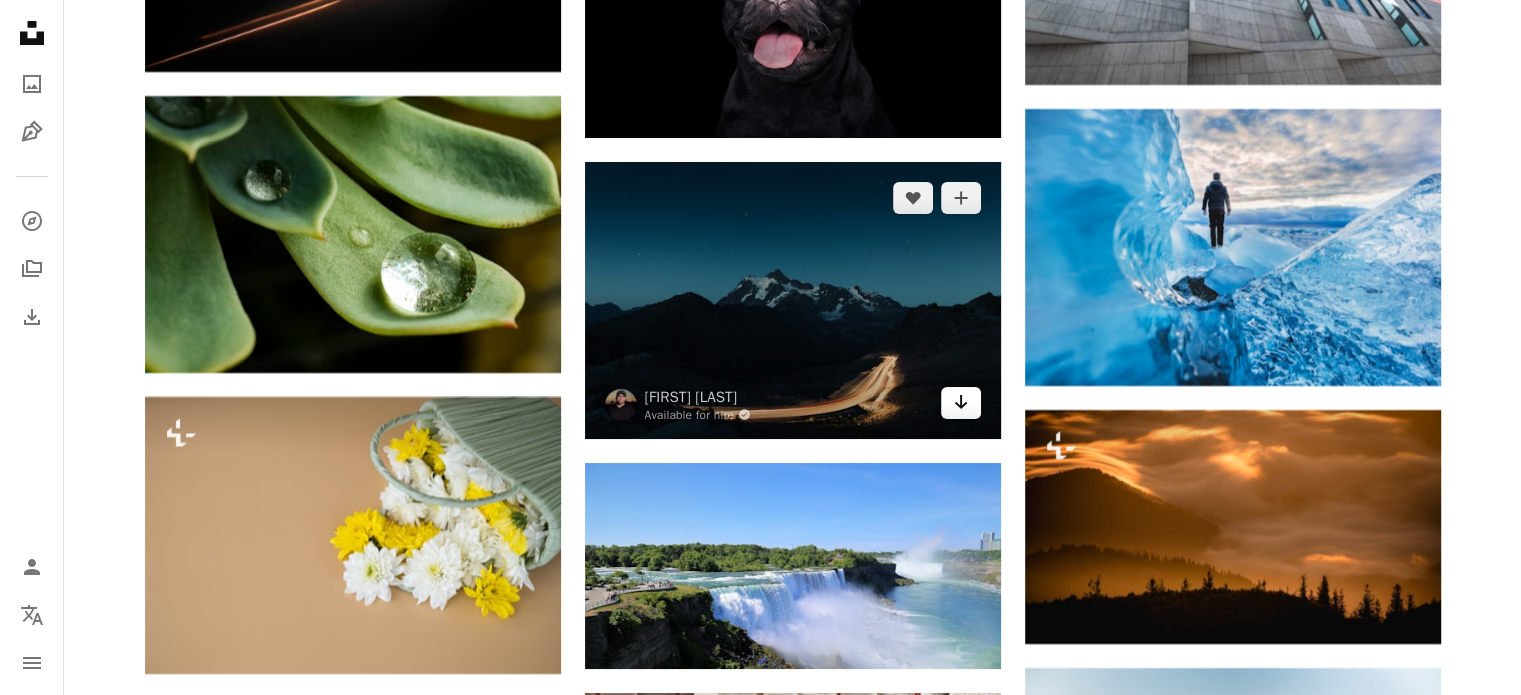 click on "Arrow pointing down" at bounding box center (961, 403) 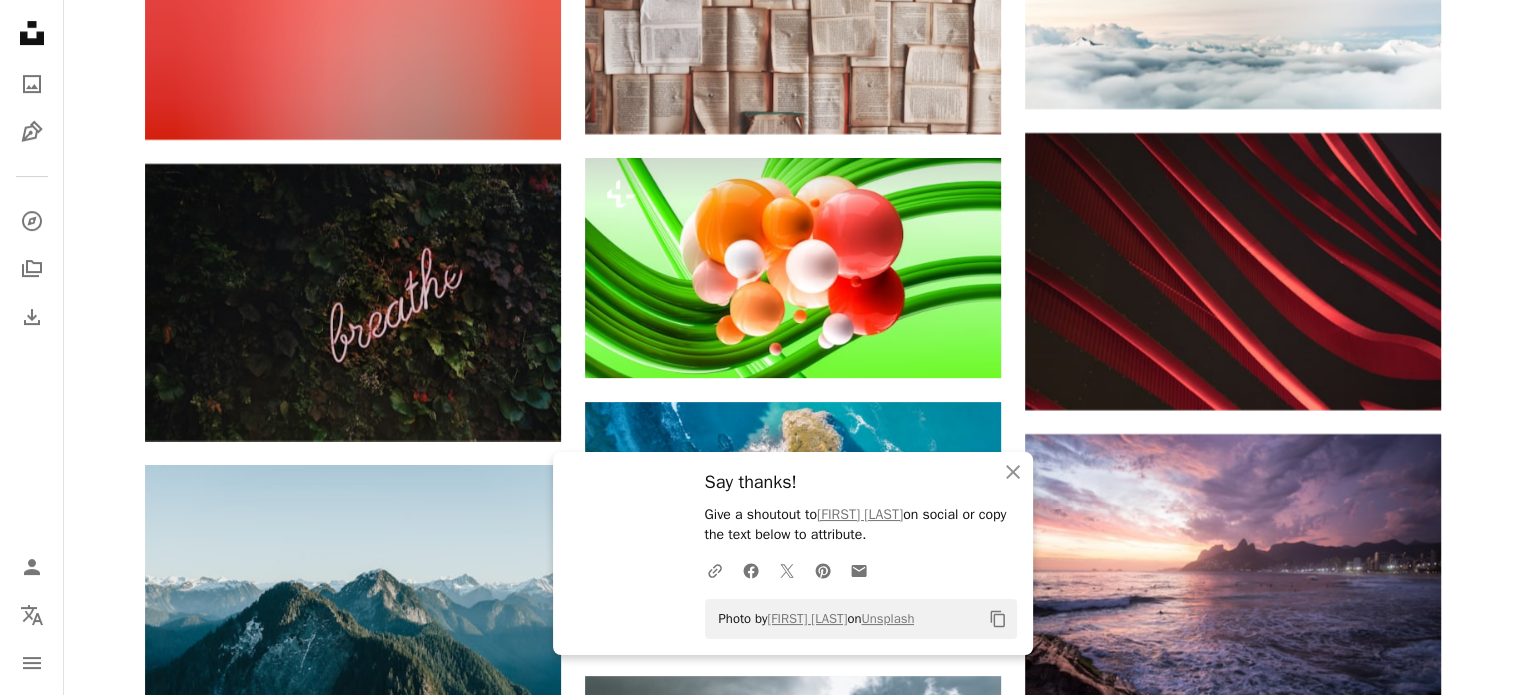 scroll, scrollTop: 23583, scrollLeft: 0, axis: vertical 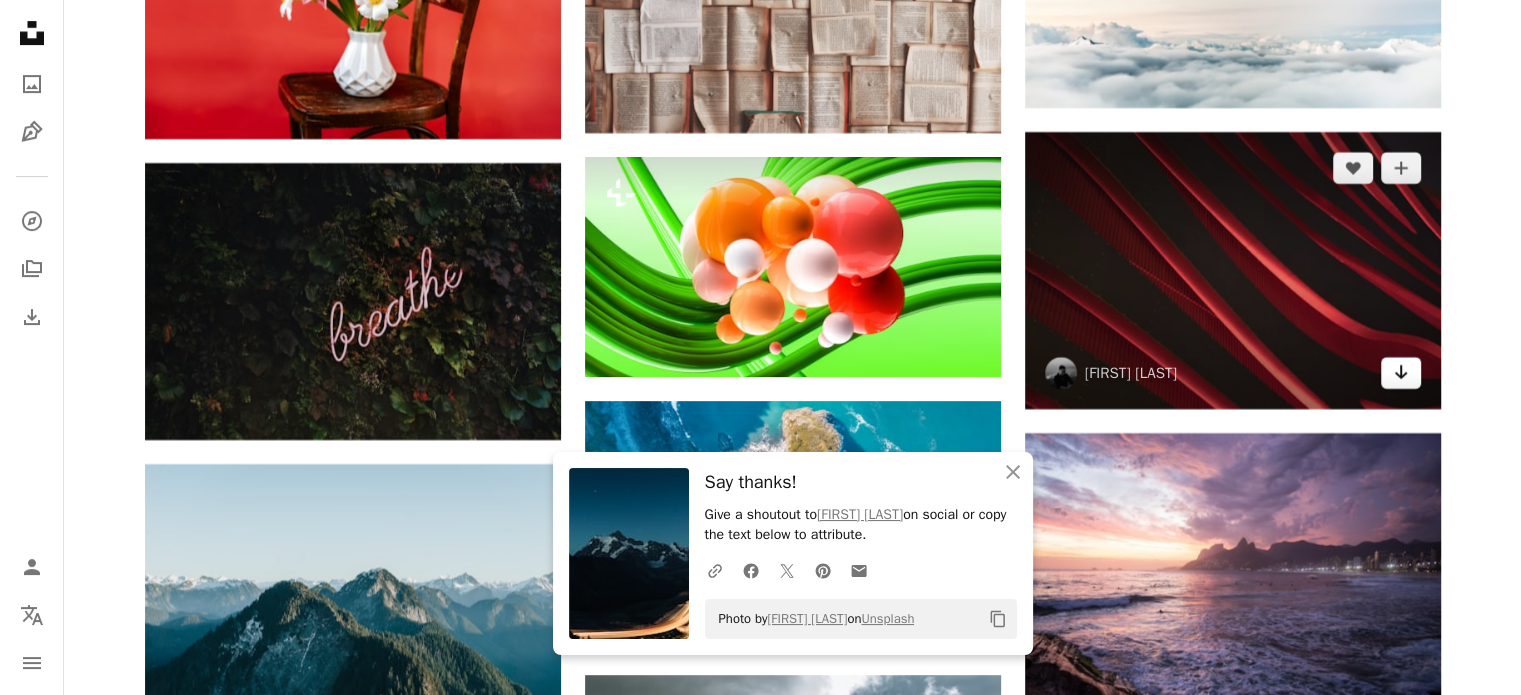 click at bounding box center [1400, 372] 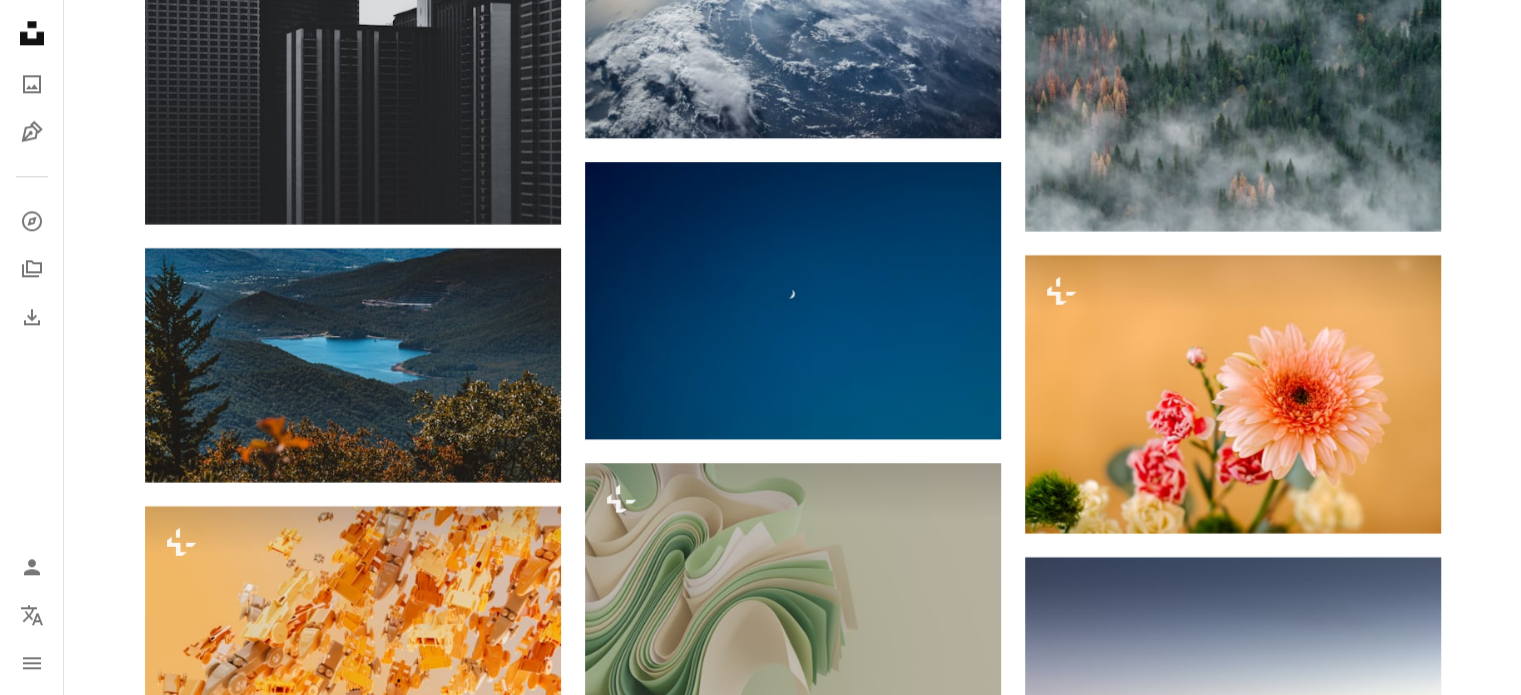 scroll, scrollTop: 25310, scrollLeft: 0, axis: vertical 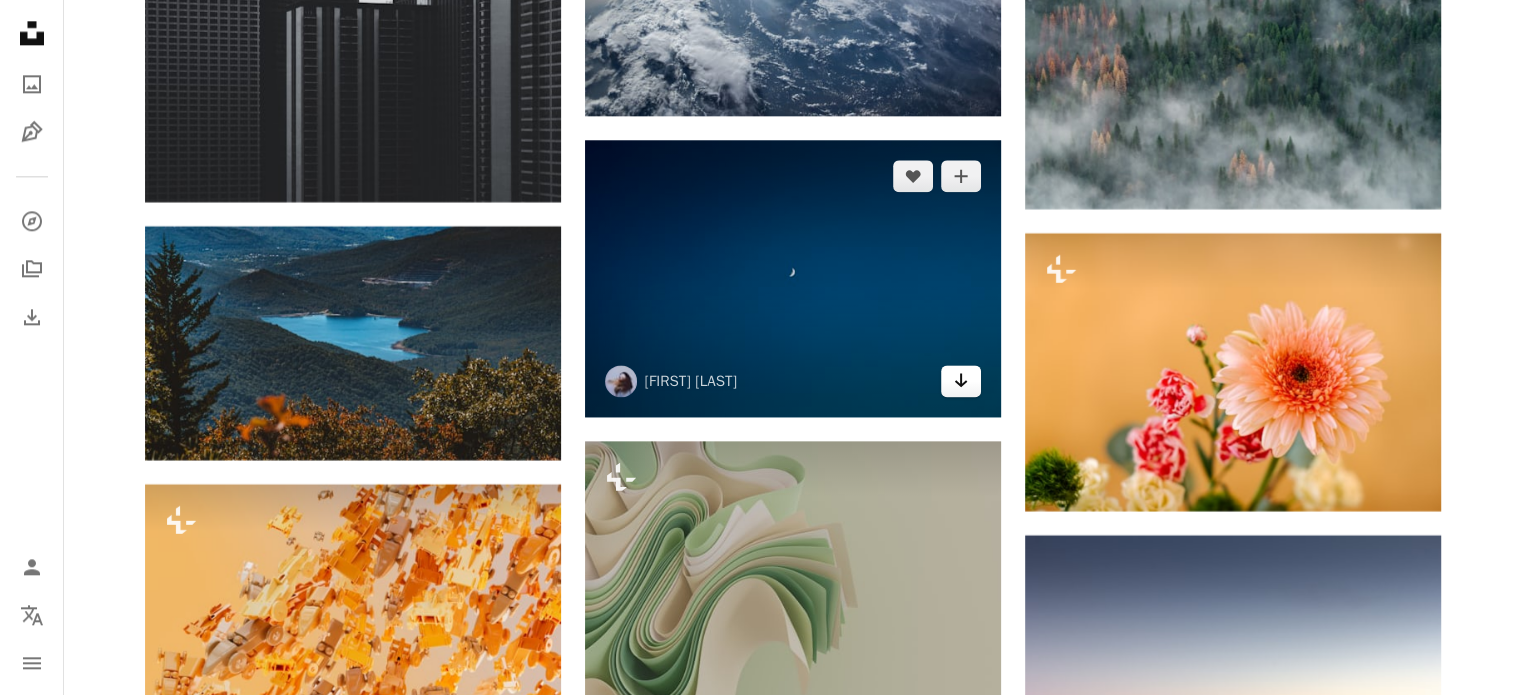 click on "Arrow pointing down" at bounding box center [961, 380] 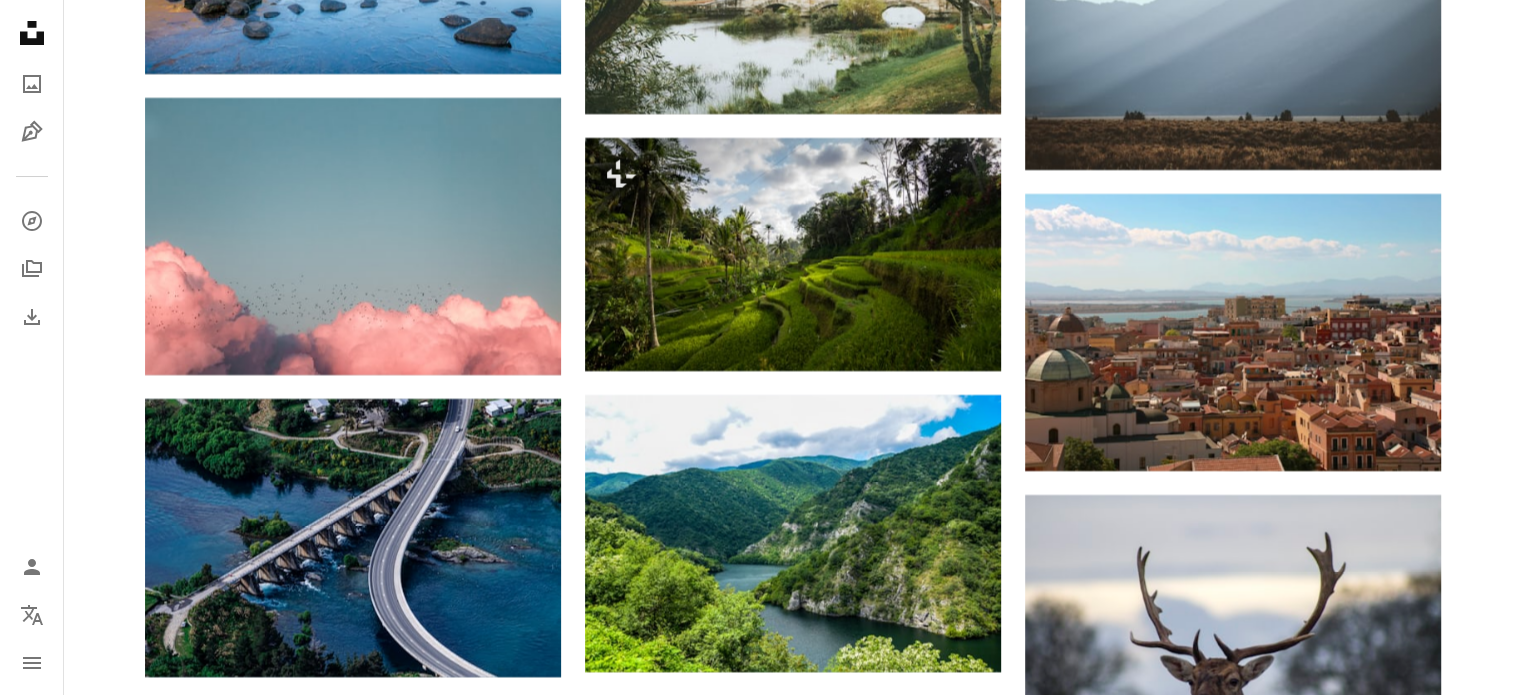 scroll, scrollTop: 30400, scrollLeft: 0, axis: vertical 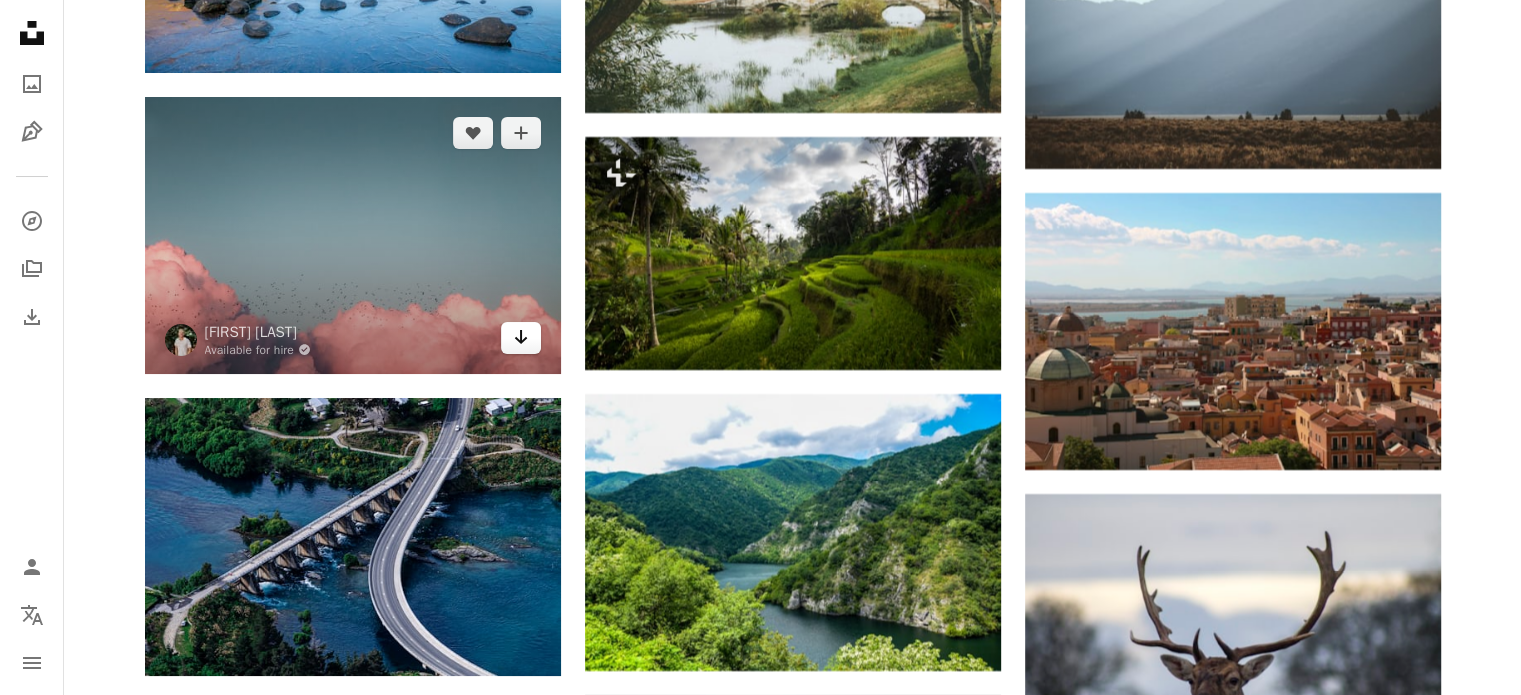 click on "Arrow pointing down" at bounding box center [521, 337] 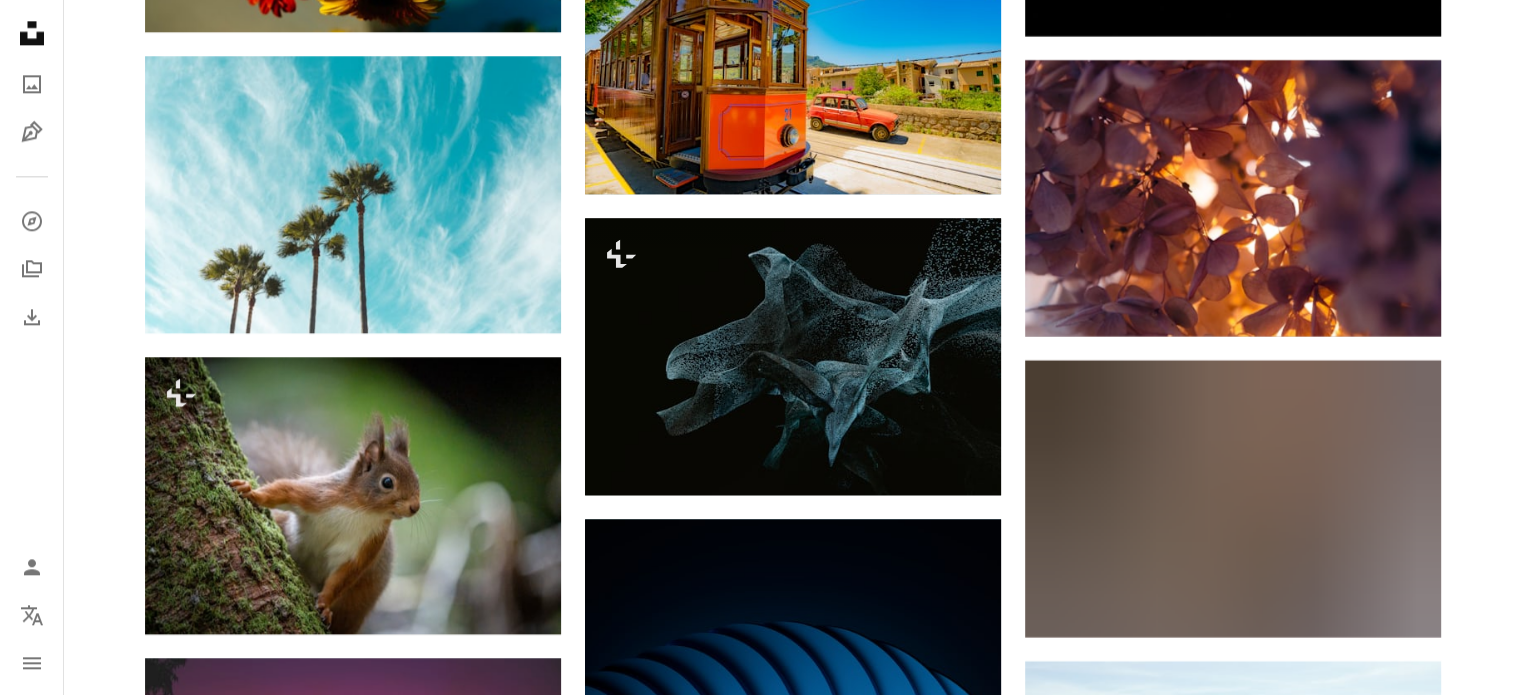 scroll, scrollTop: 32943, scrollLeft: 0, axis: vertical 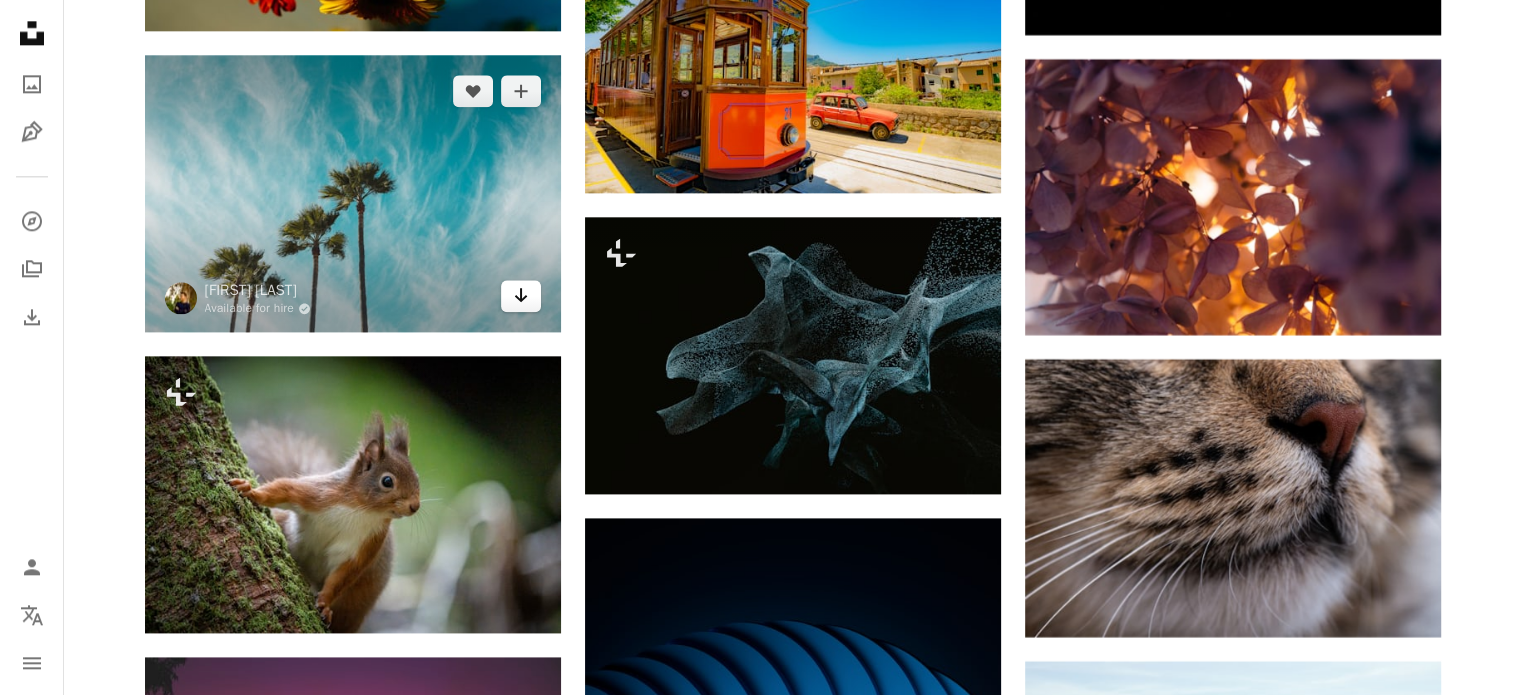 click at bounding box center [520, 295] 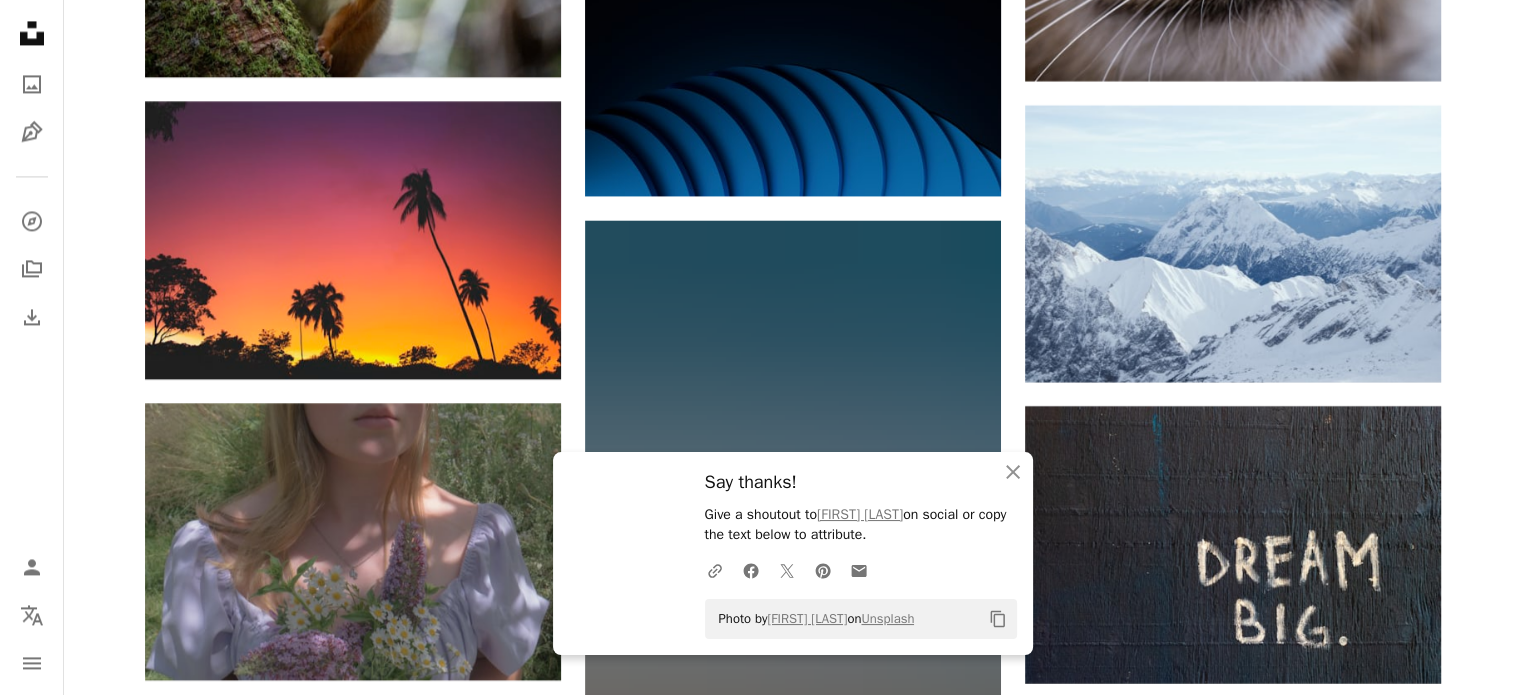 scroll, scrollTop: 33502, scrollLeft: 0, axis: vertical 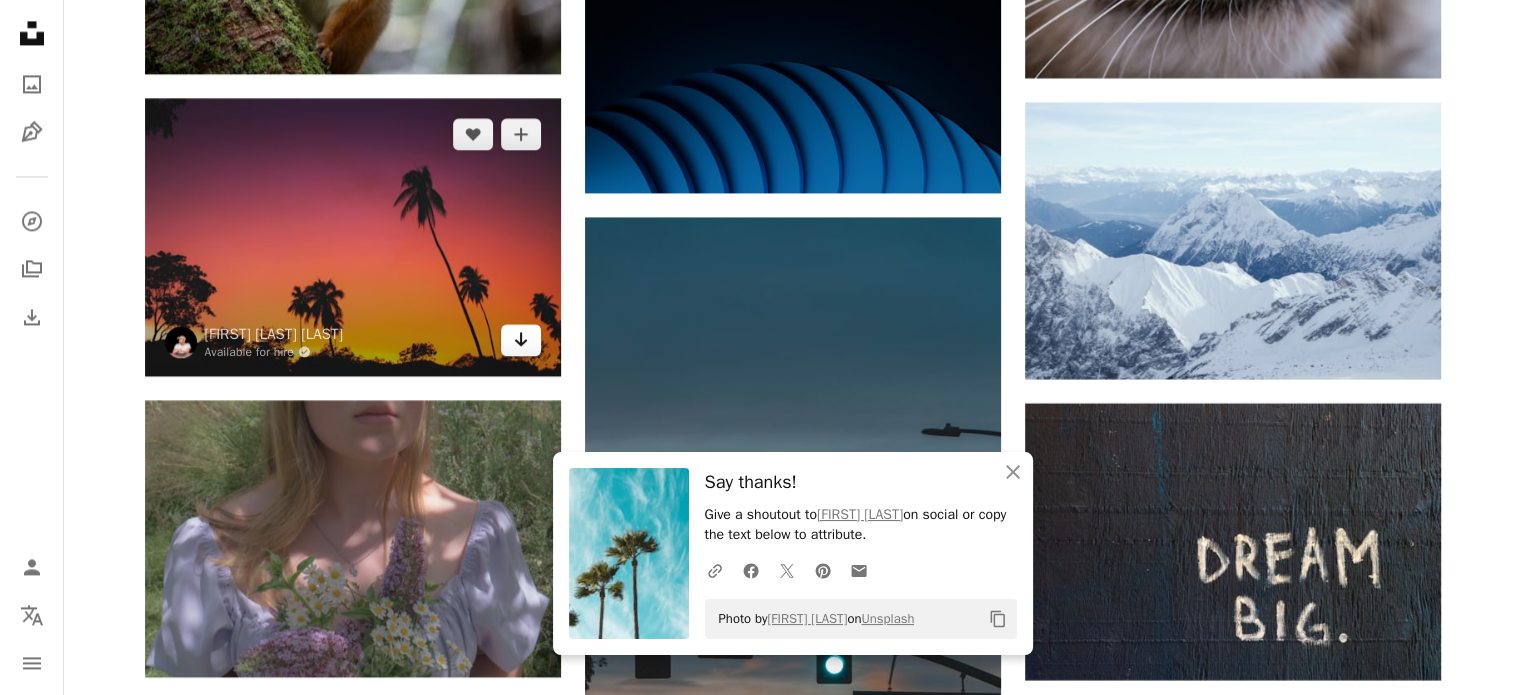 click on "Arrow pointing down" at bounding box center (521, 340) 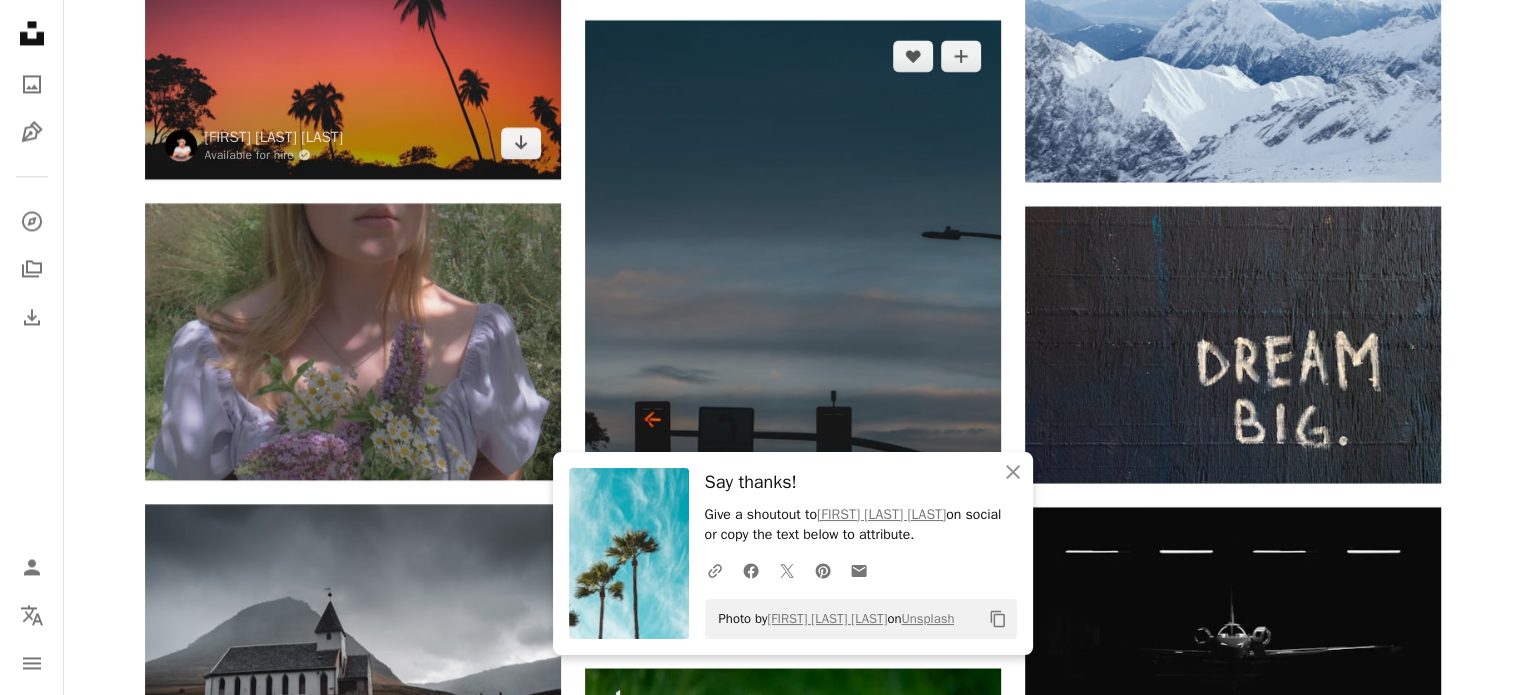 scroll, scrollTop: 33852, scrollLeft: 0, axis: vertical 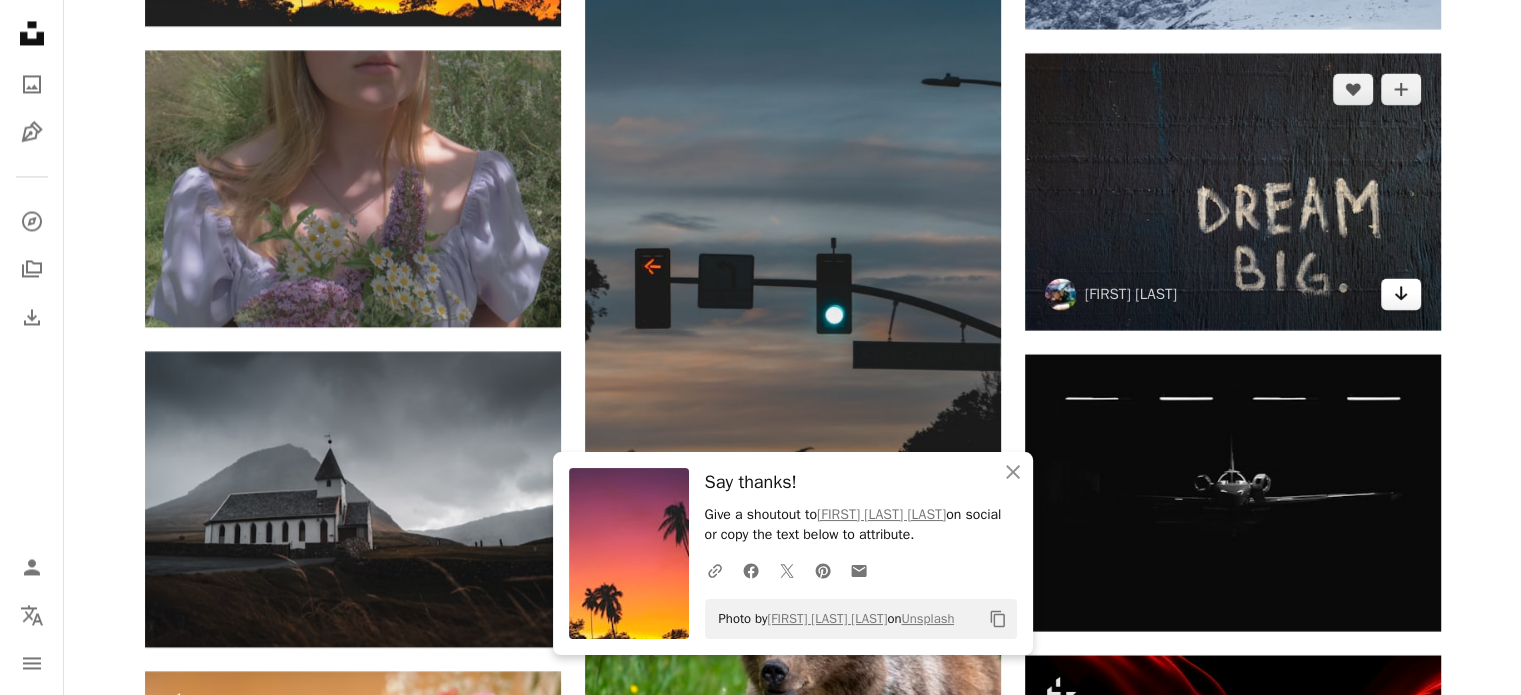click on "Arrow pointing down" at bounding box center [1401, 293] 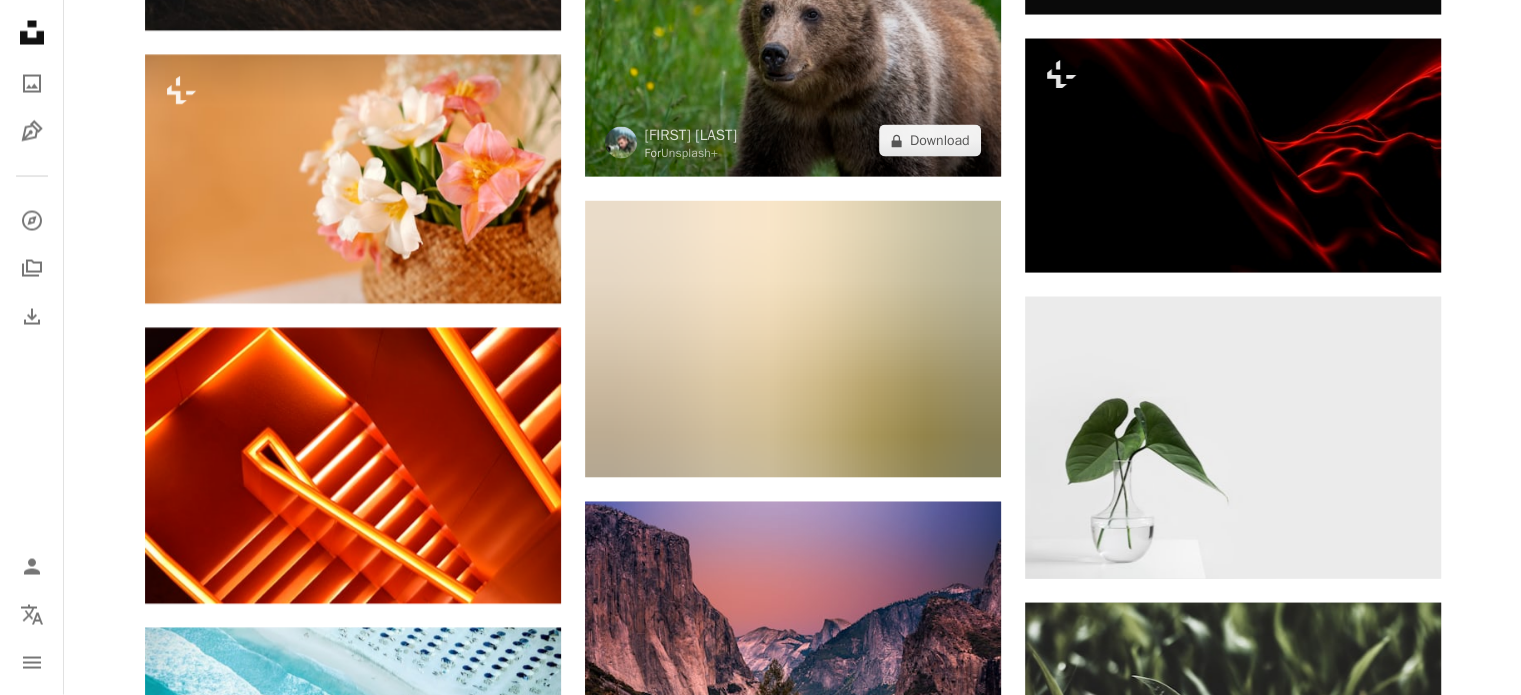 scroll, scrollTop: 34472, scrollLeft: 0, axis: vertical 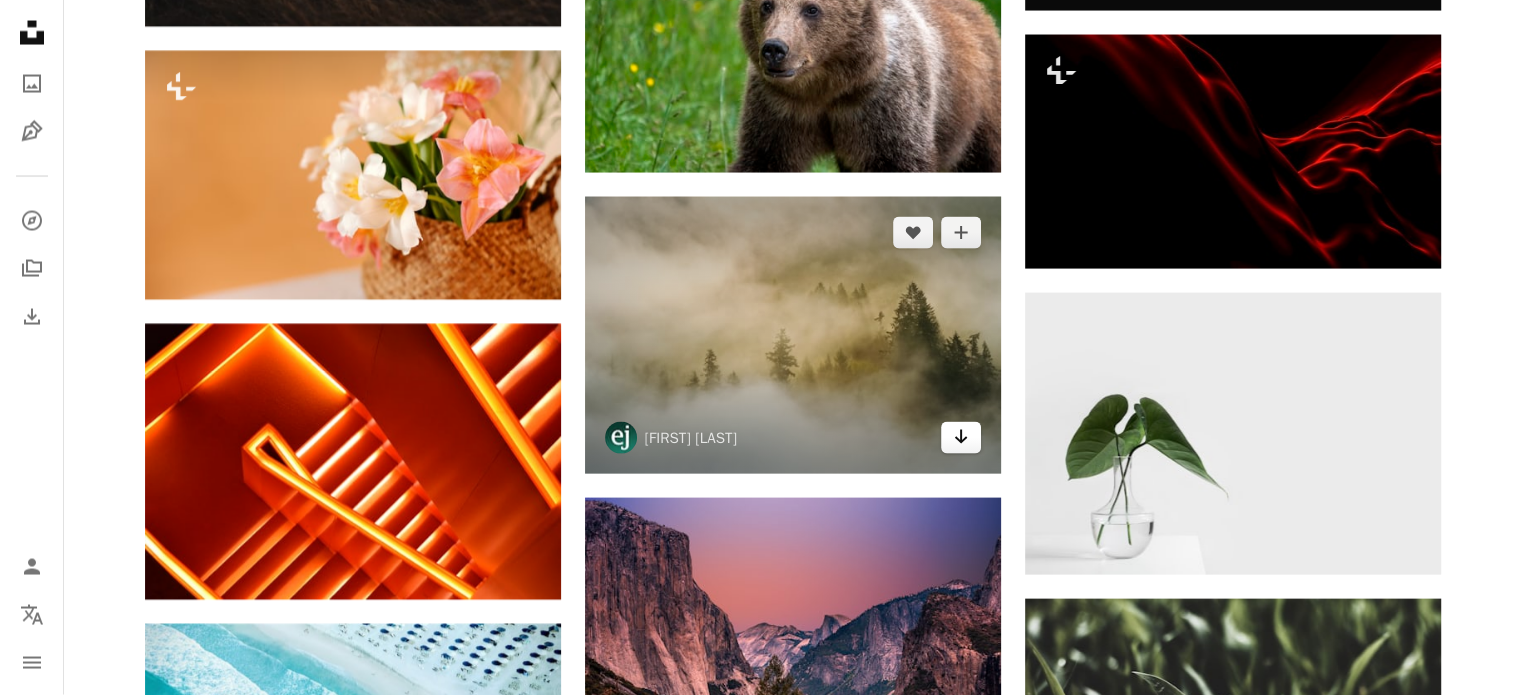 click at bounding box center (960, 437) 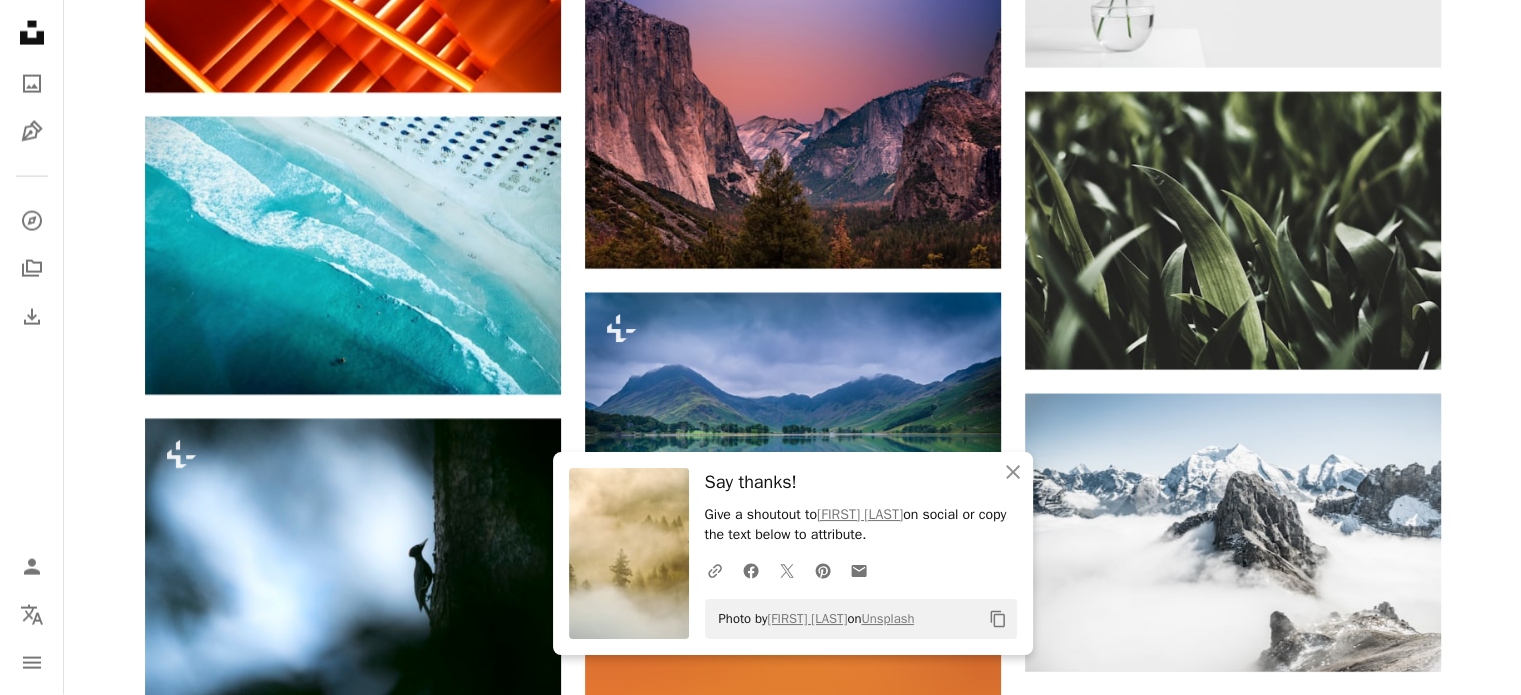 scroll, scrollTop: 34980, scrollLeft: 0, axis: vertical 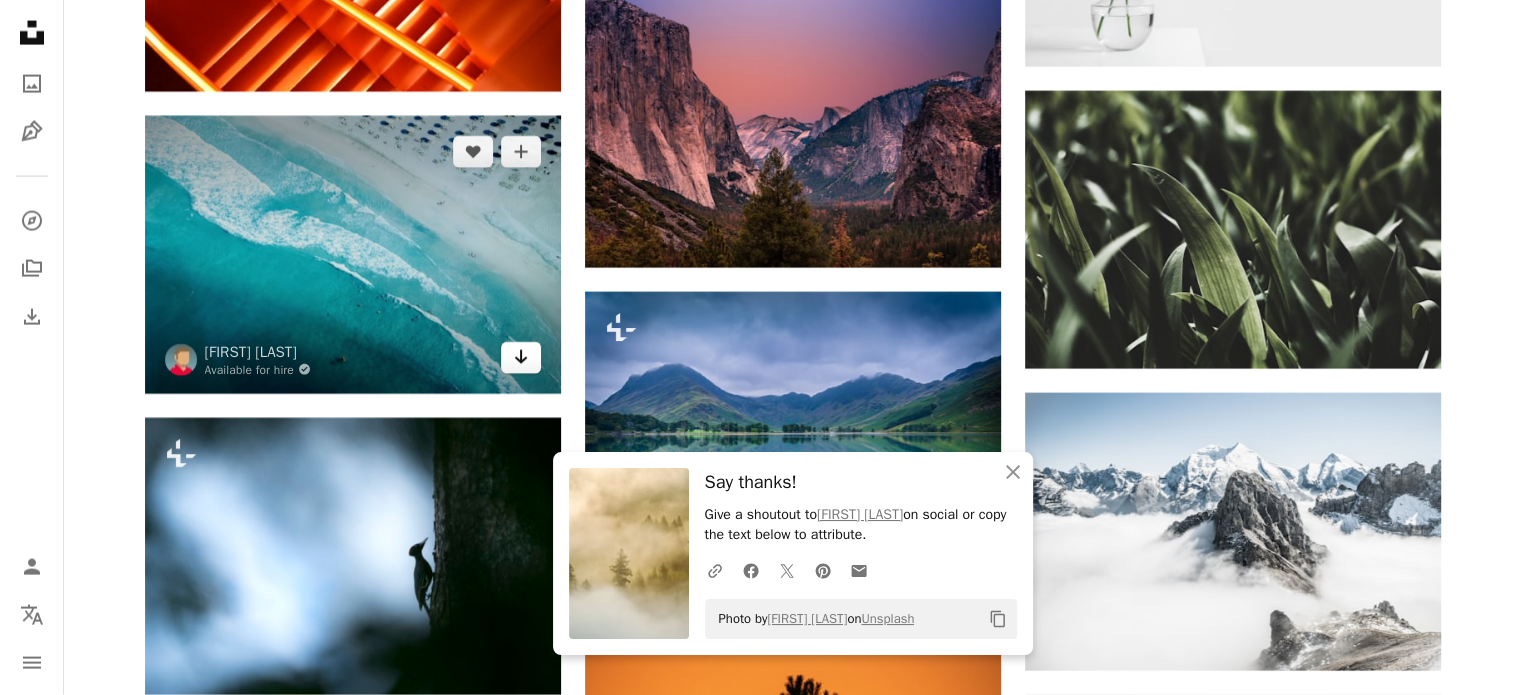 click on "Arrow pointing down" at bounding box center (521, 357) 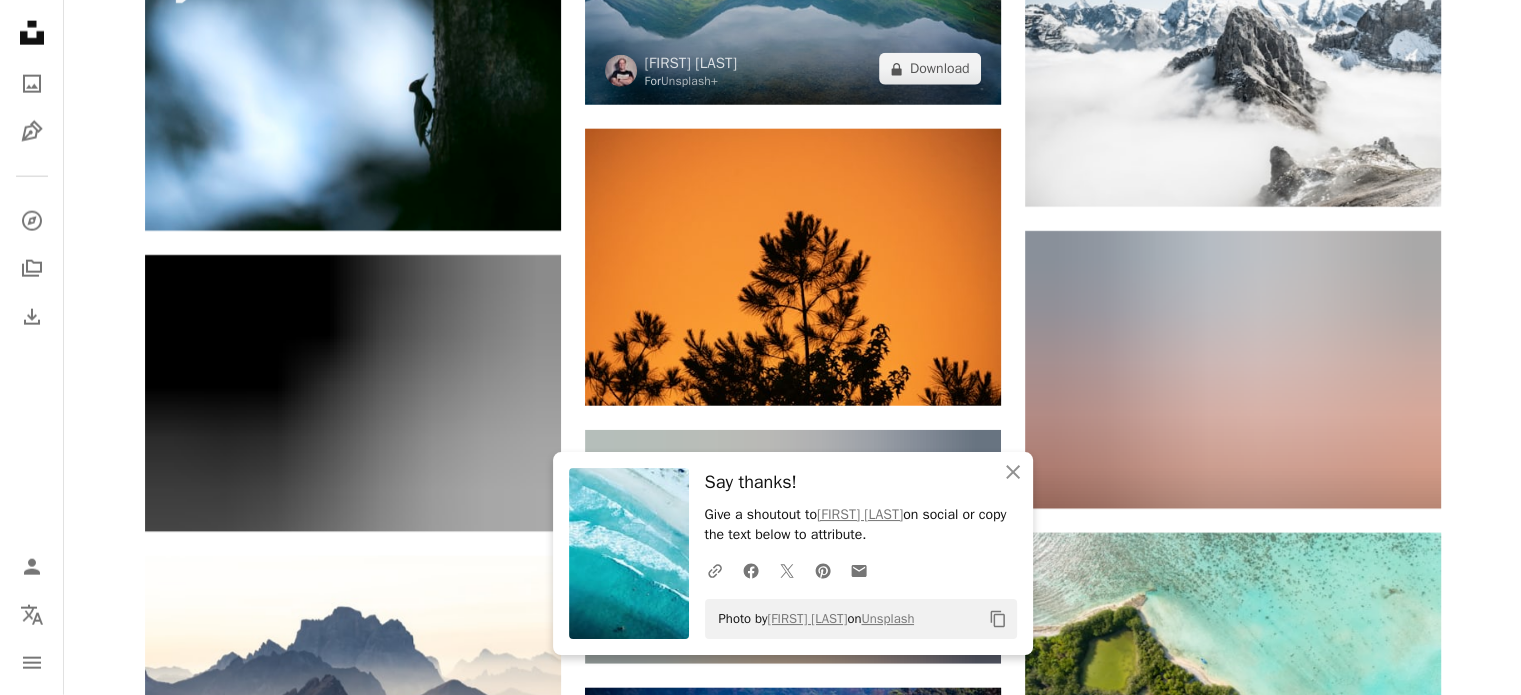 scroll, scrollTop: 35446, scrollLeft: 0, axis: vertical 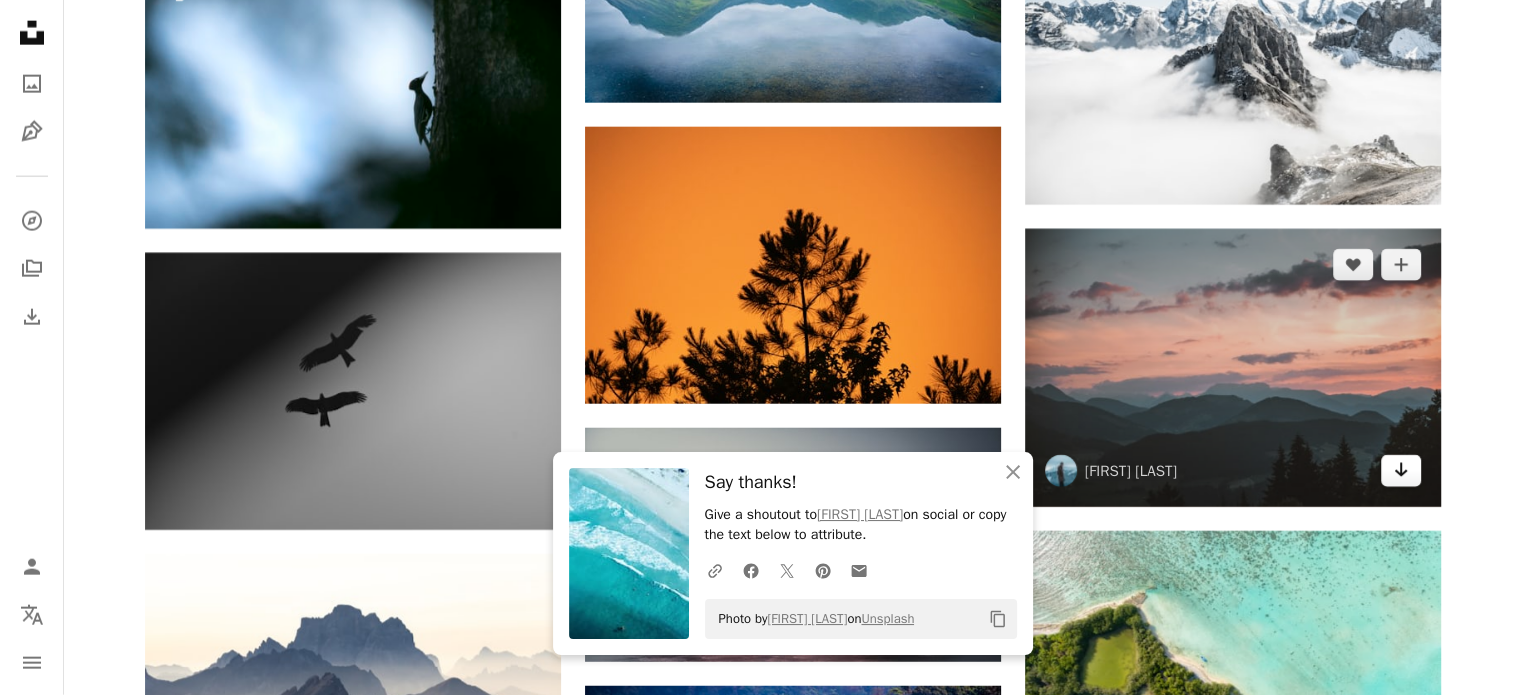 click at bounding box center (1400, 470) 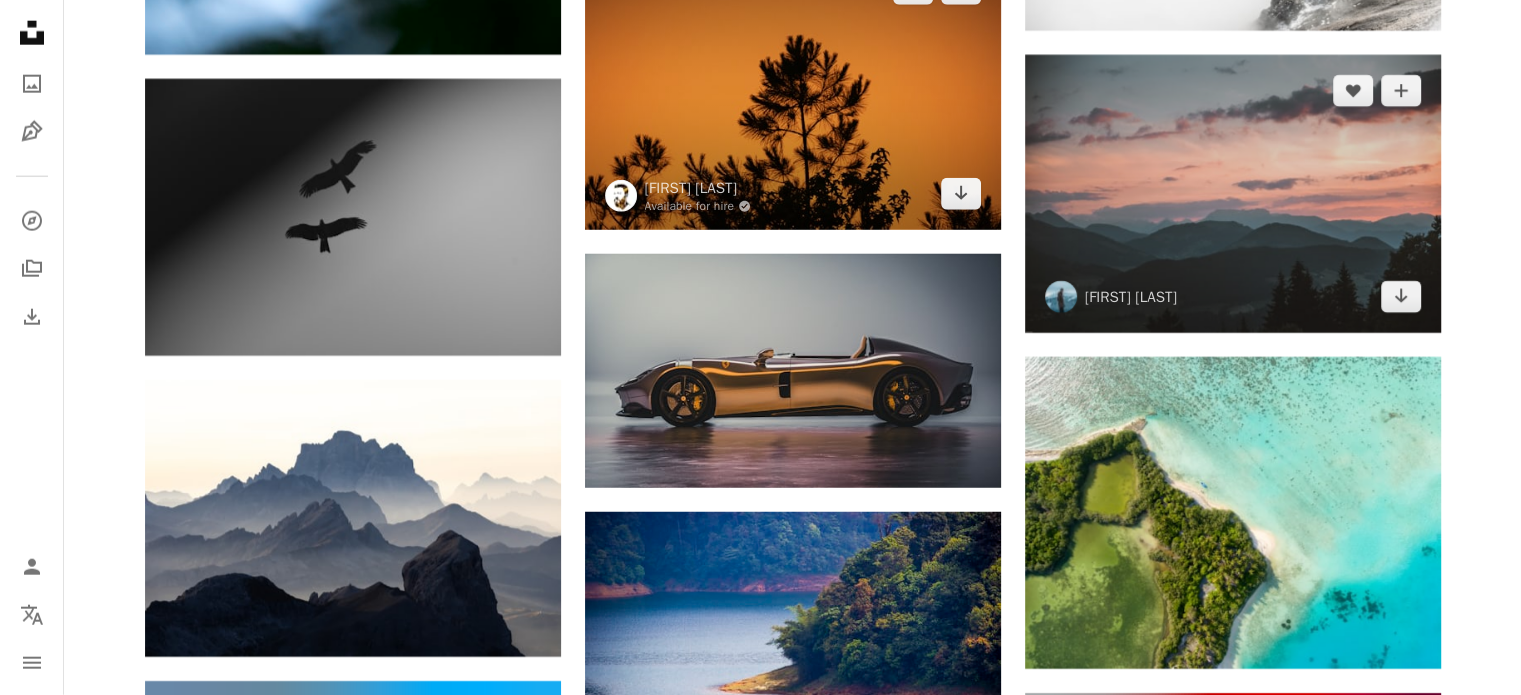 scroll, scrollTop: 35622, scrollLeft: 0, axis: vertical 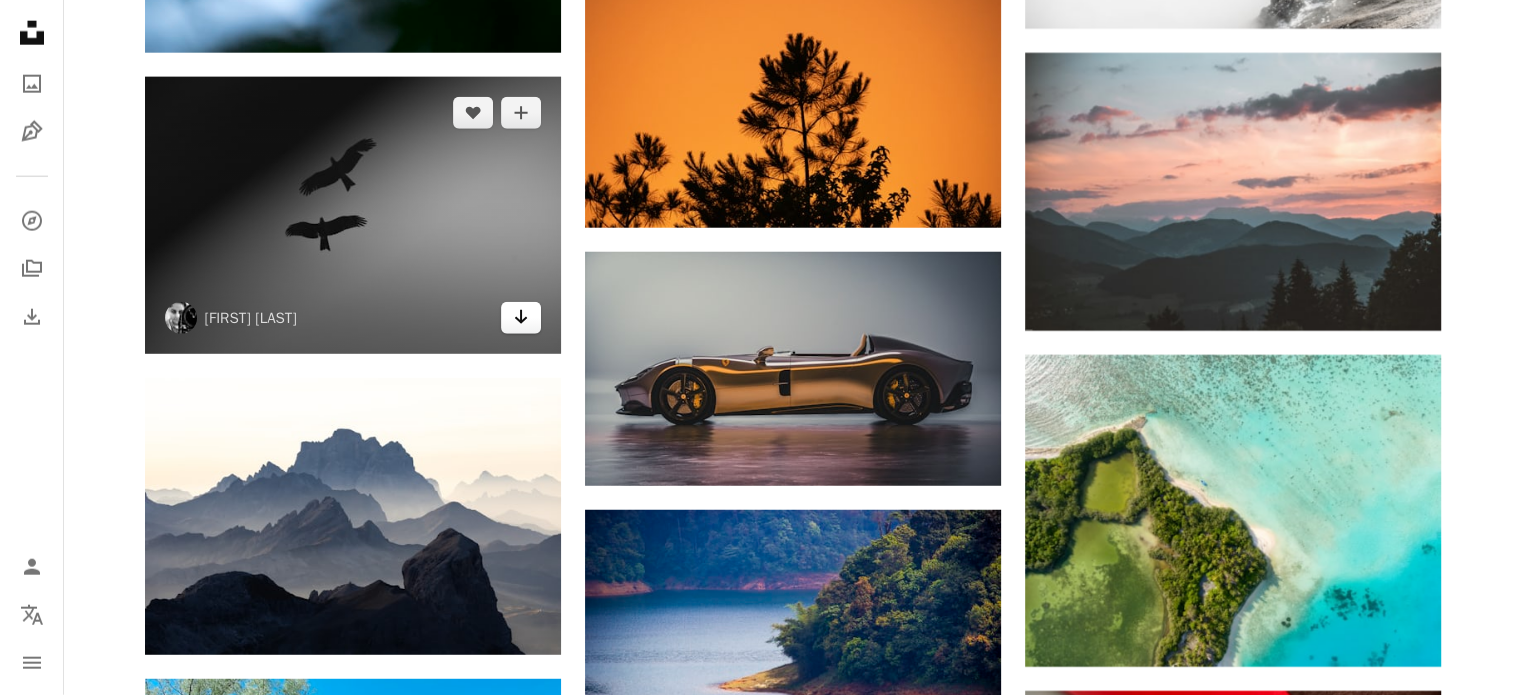 click at bounding box center [520, 317] 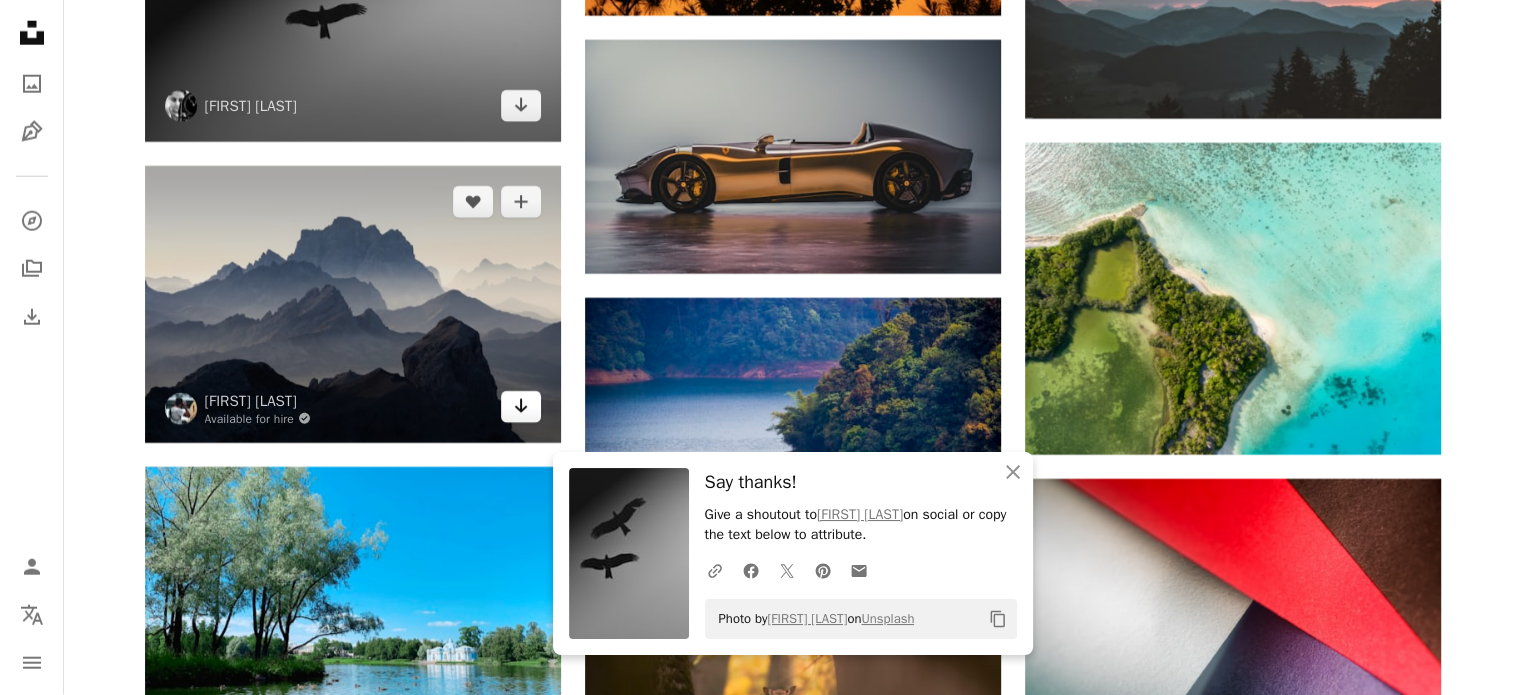 scroll, scrollTop: 35894, scrollLeft: 0, axis: vertical 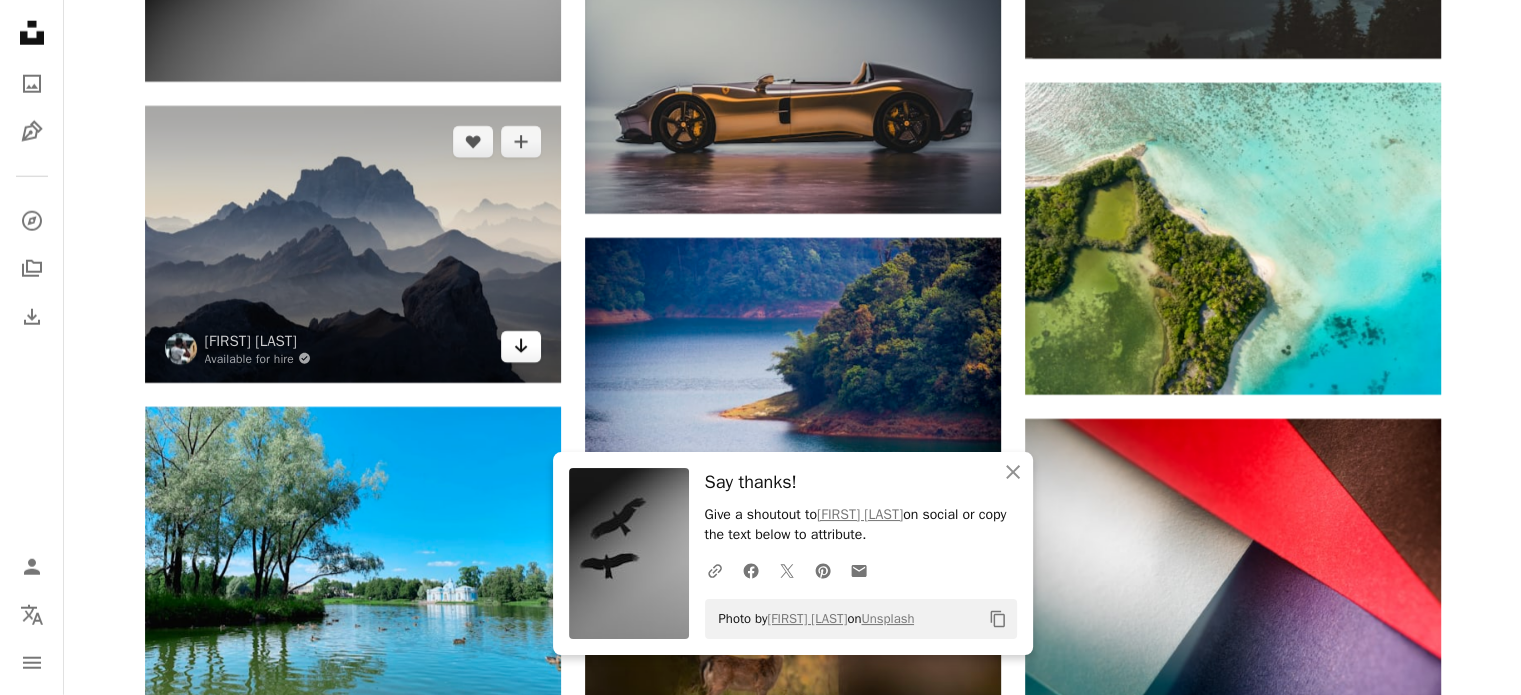 click on "Arrow pointing down" at bounding box center (521, 346) 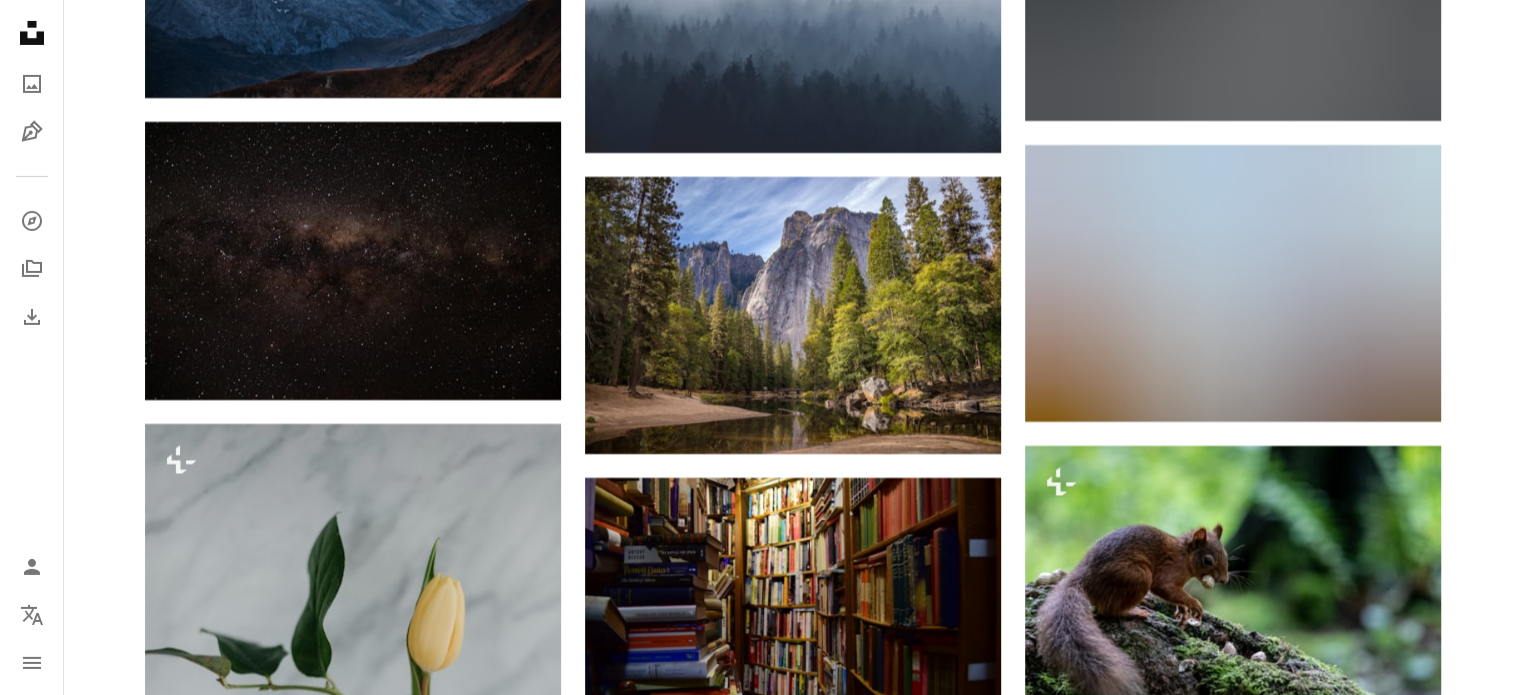 scroll, scrollTop: 37376, scrollLeft: 0, axis: vertical 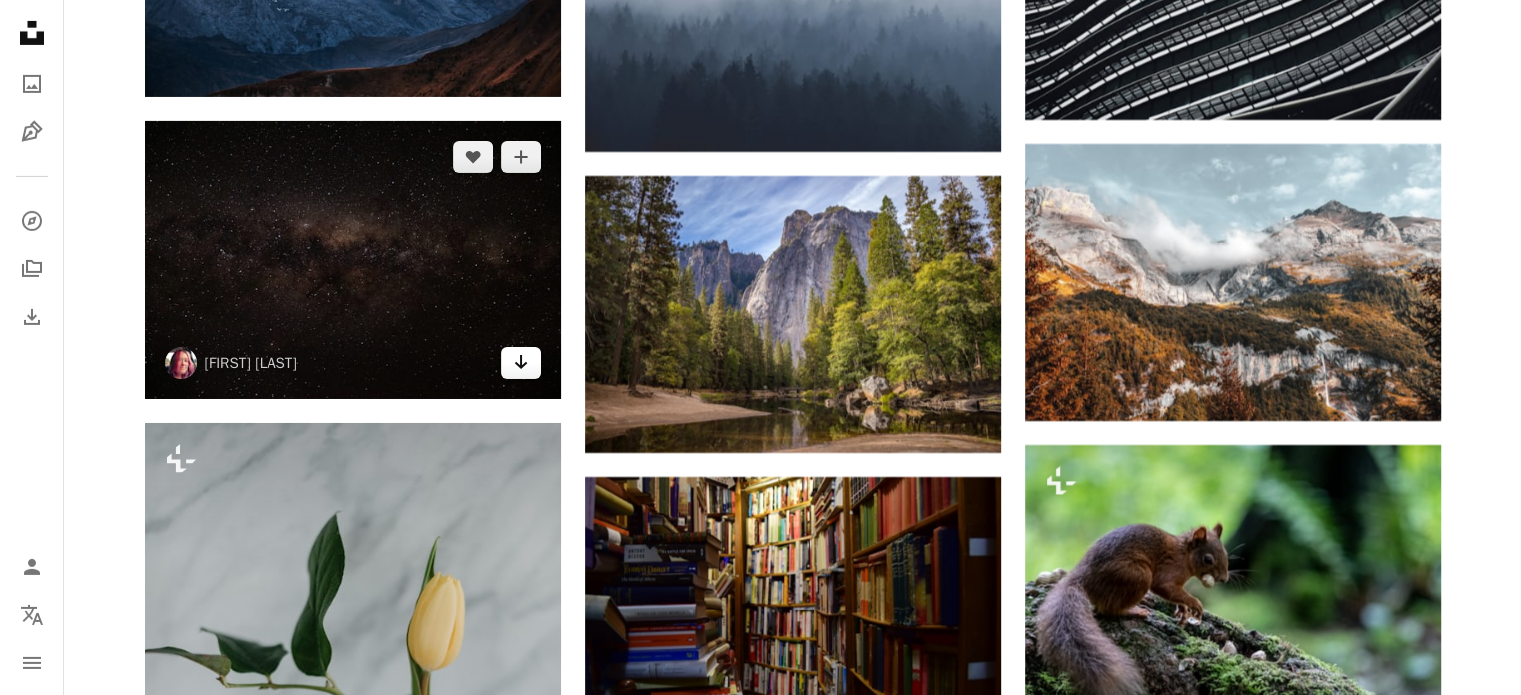 click on "Arrow pointing down" at bounding box center [521, 362] 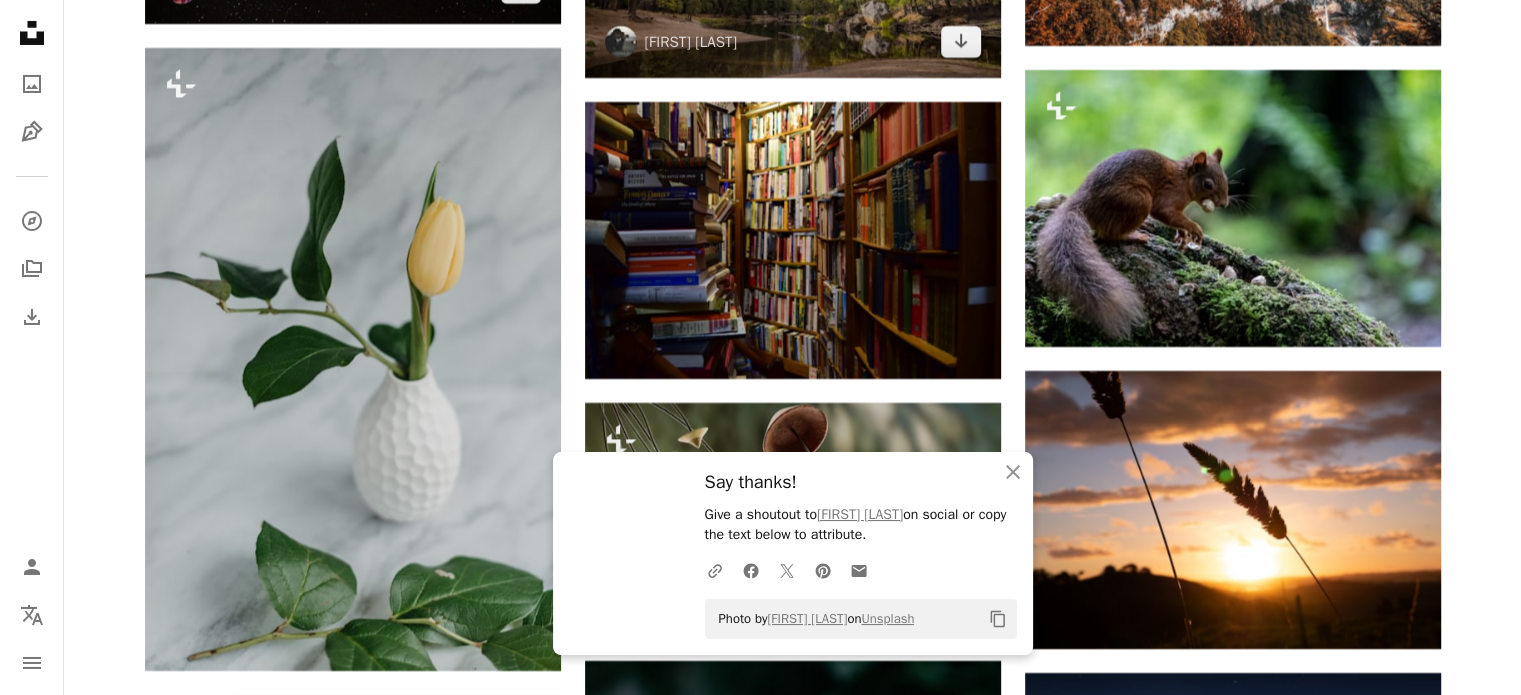 scroll, scrollTop: 37752, scrollLeft: 0, axis: vertical 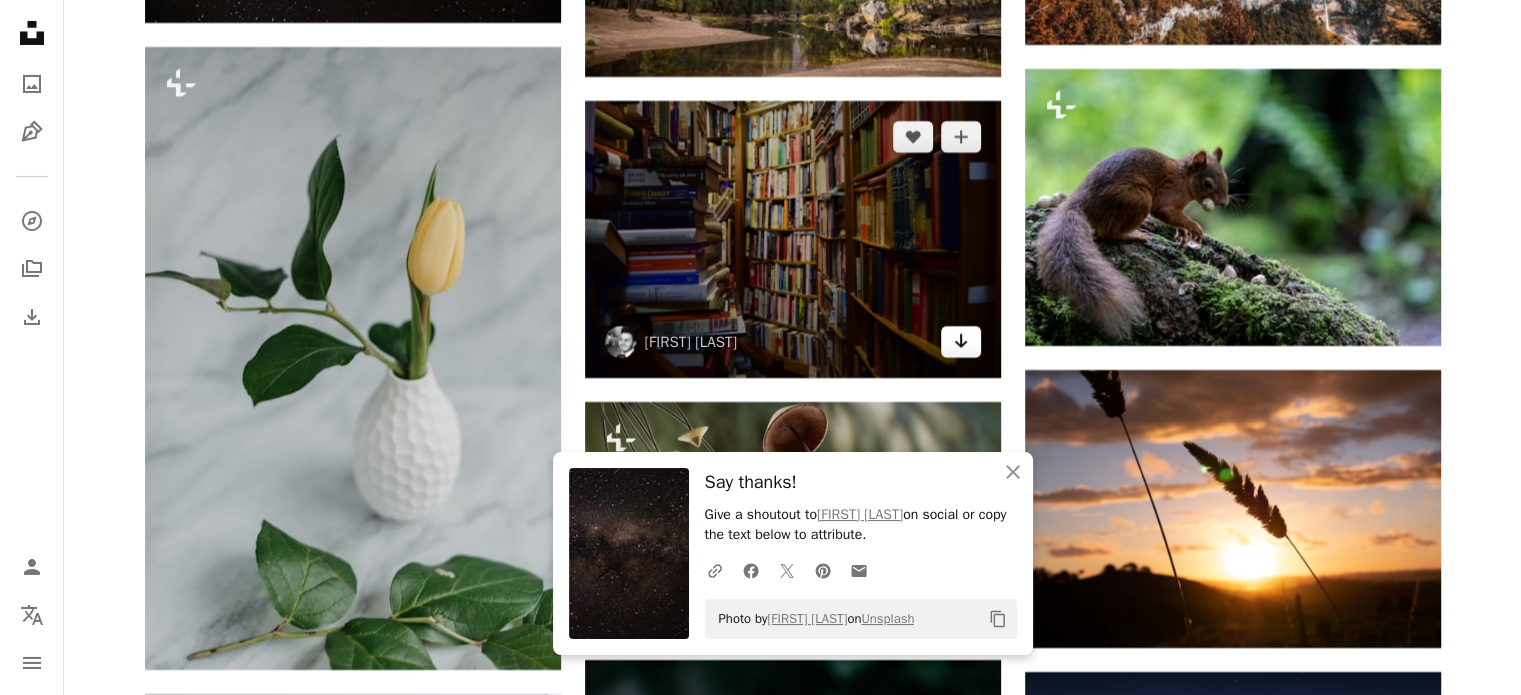 click on "Arrow pointing down" at bounding box center (961, 341) 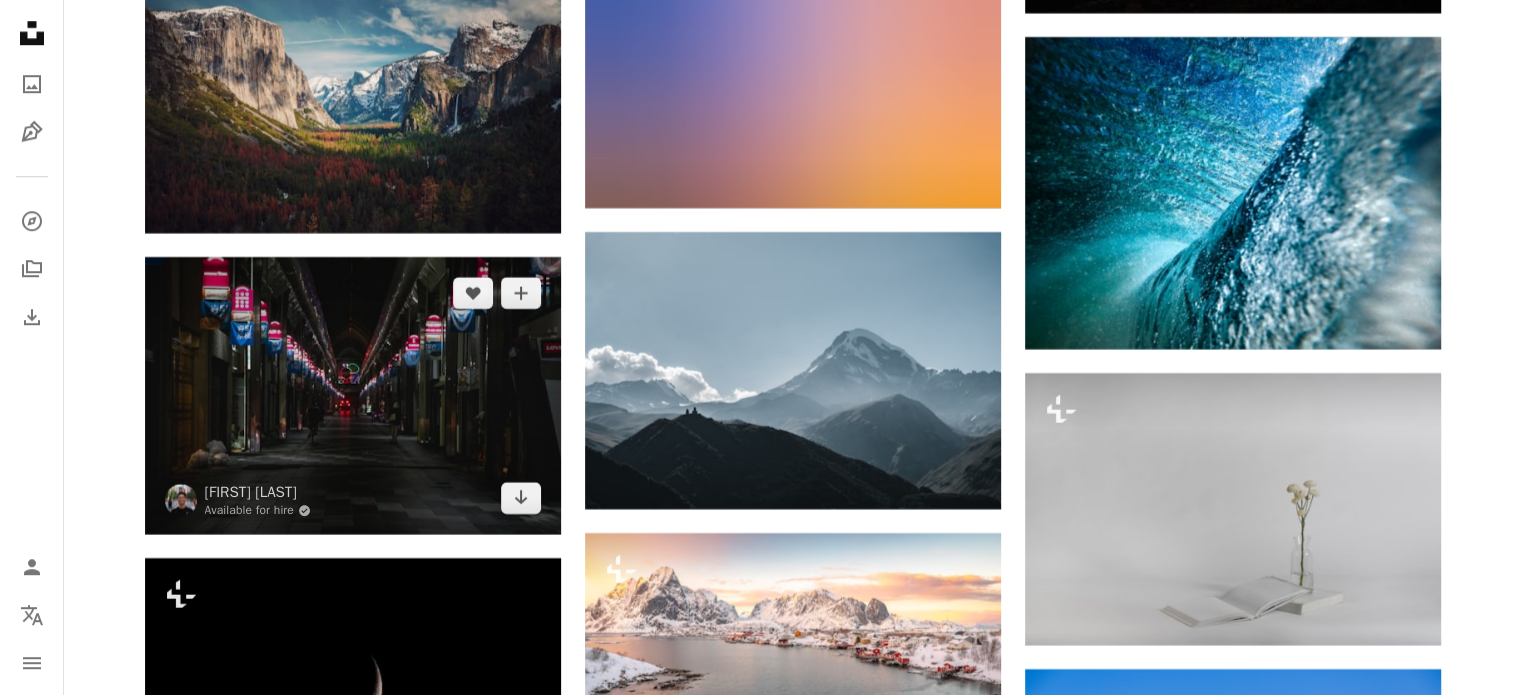 scroll, scrollTop: 39627, scrollLeft: 0, axis: vertical 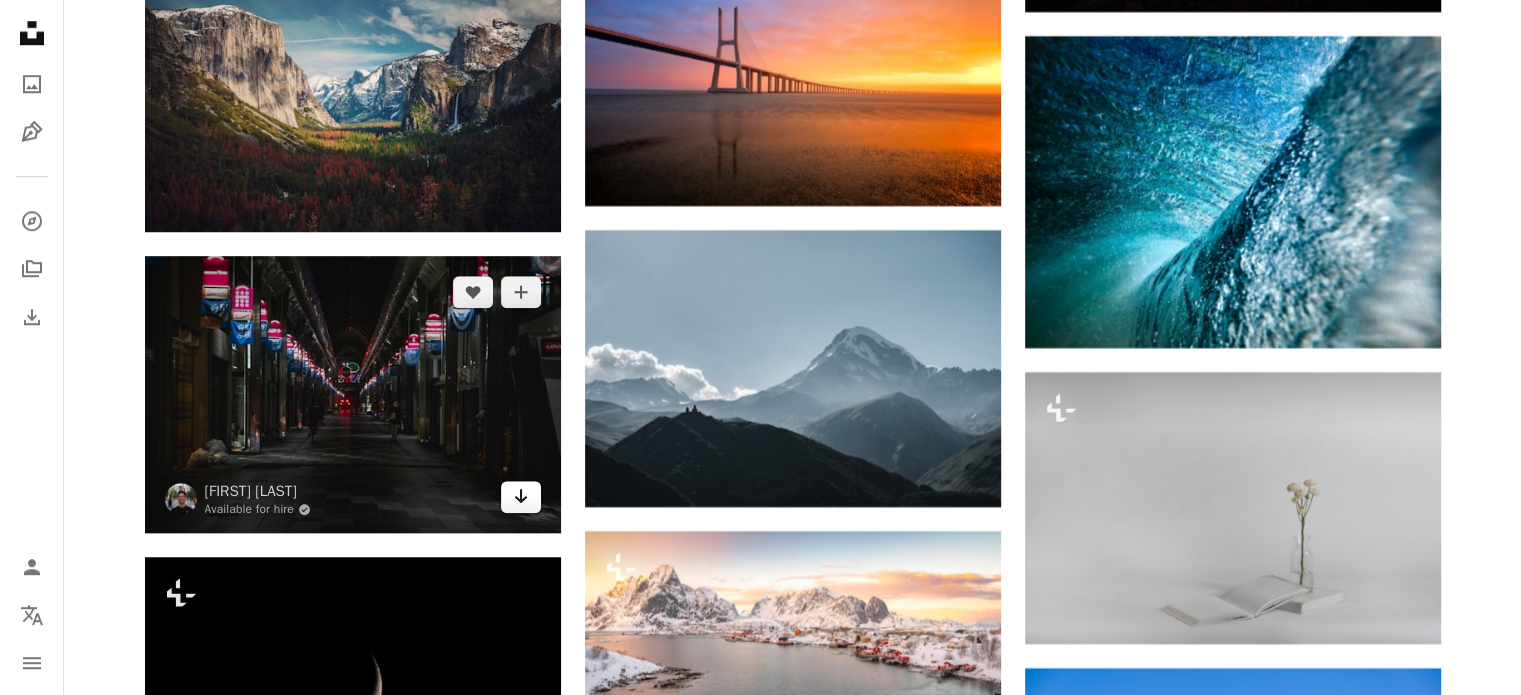 click on "Arrow pointing down" at bounding box center [521, 496] 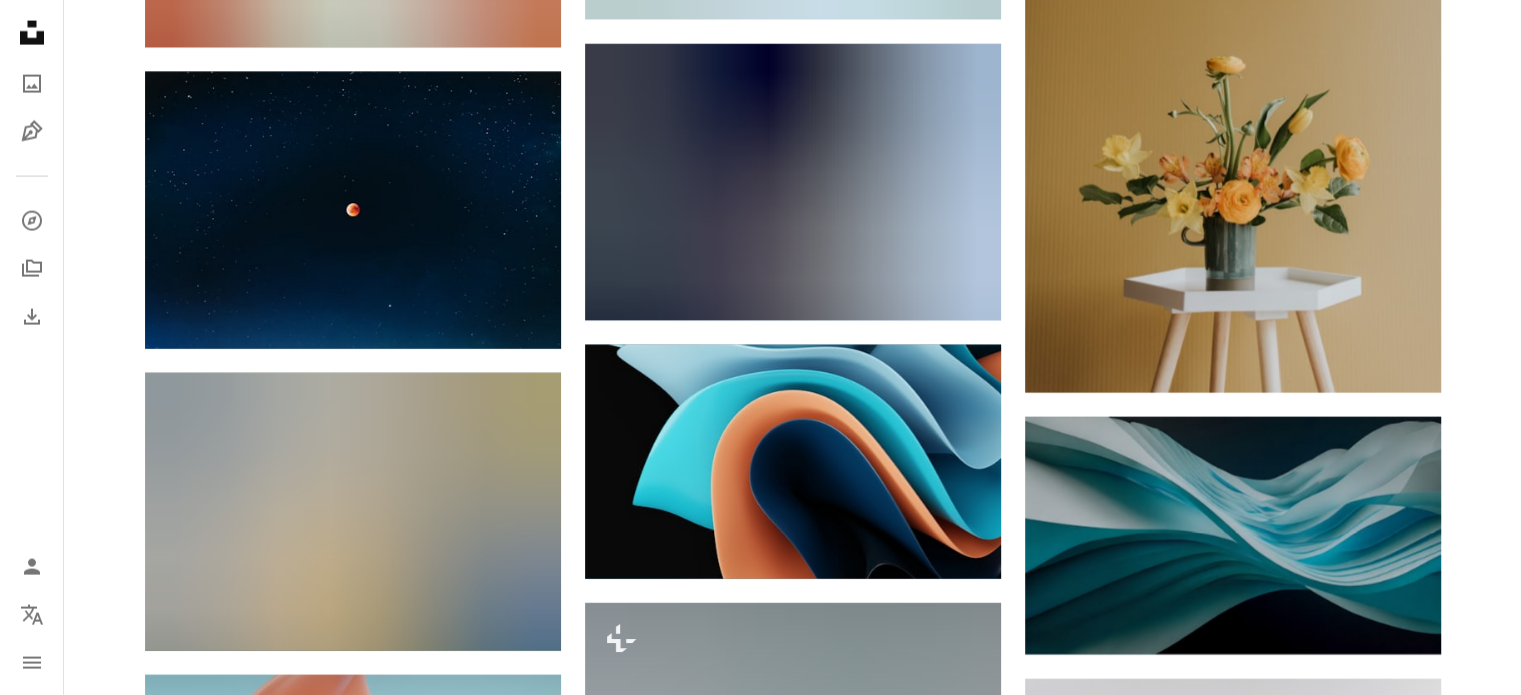 scroll, scrollTop: 42572, scrollLeft: 0, axis: vertical 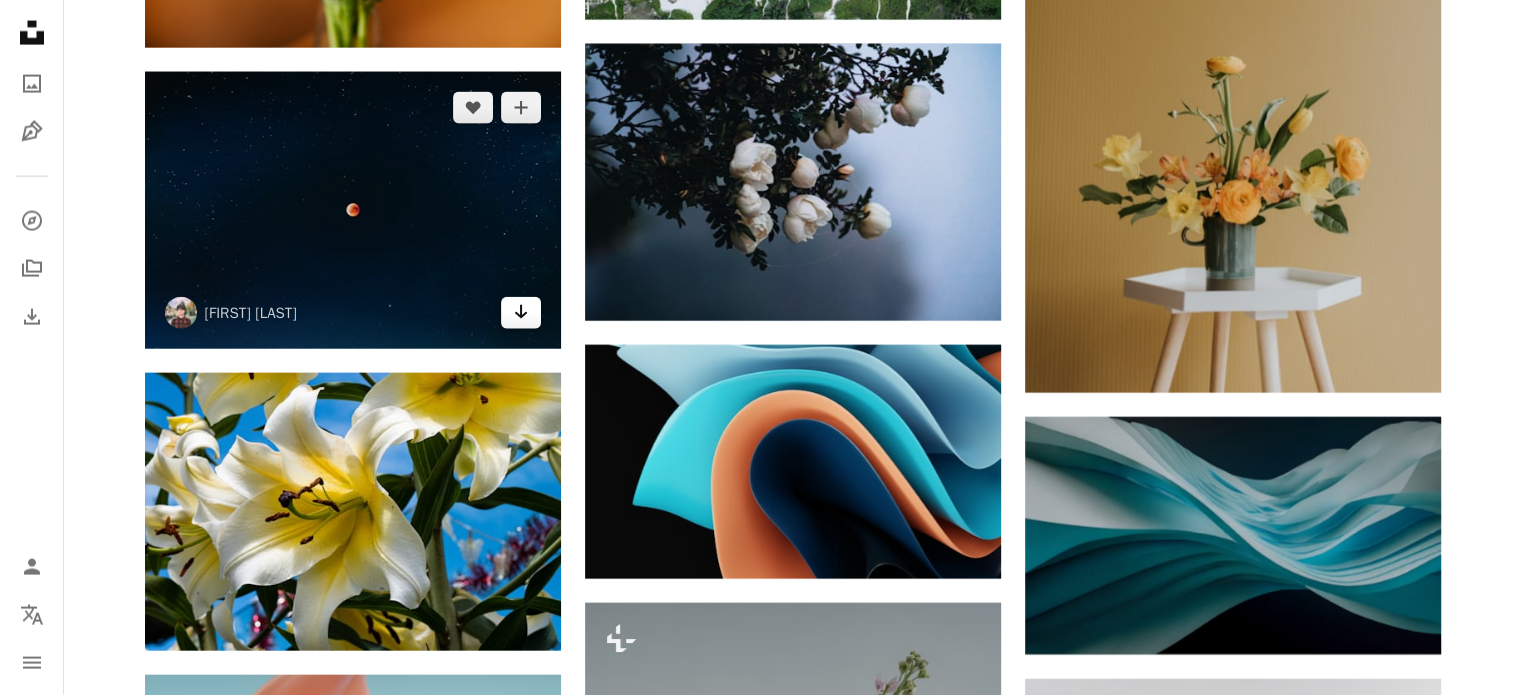 click on "Arrow pointing down" at bounding box center (521, 312) 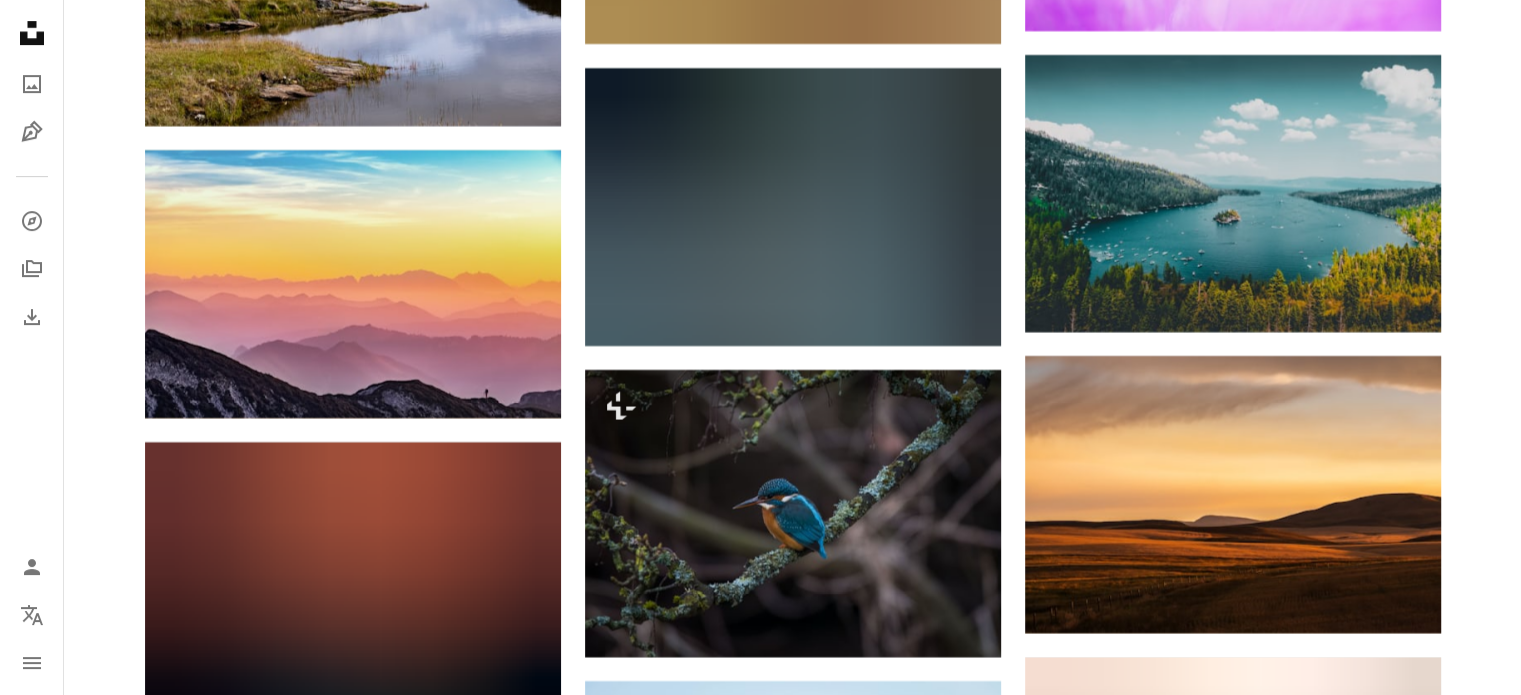 scroll, scrollTop: 46514, scrollLeft: 0, axis: vertical 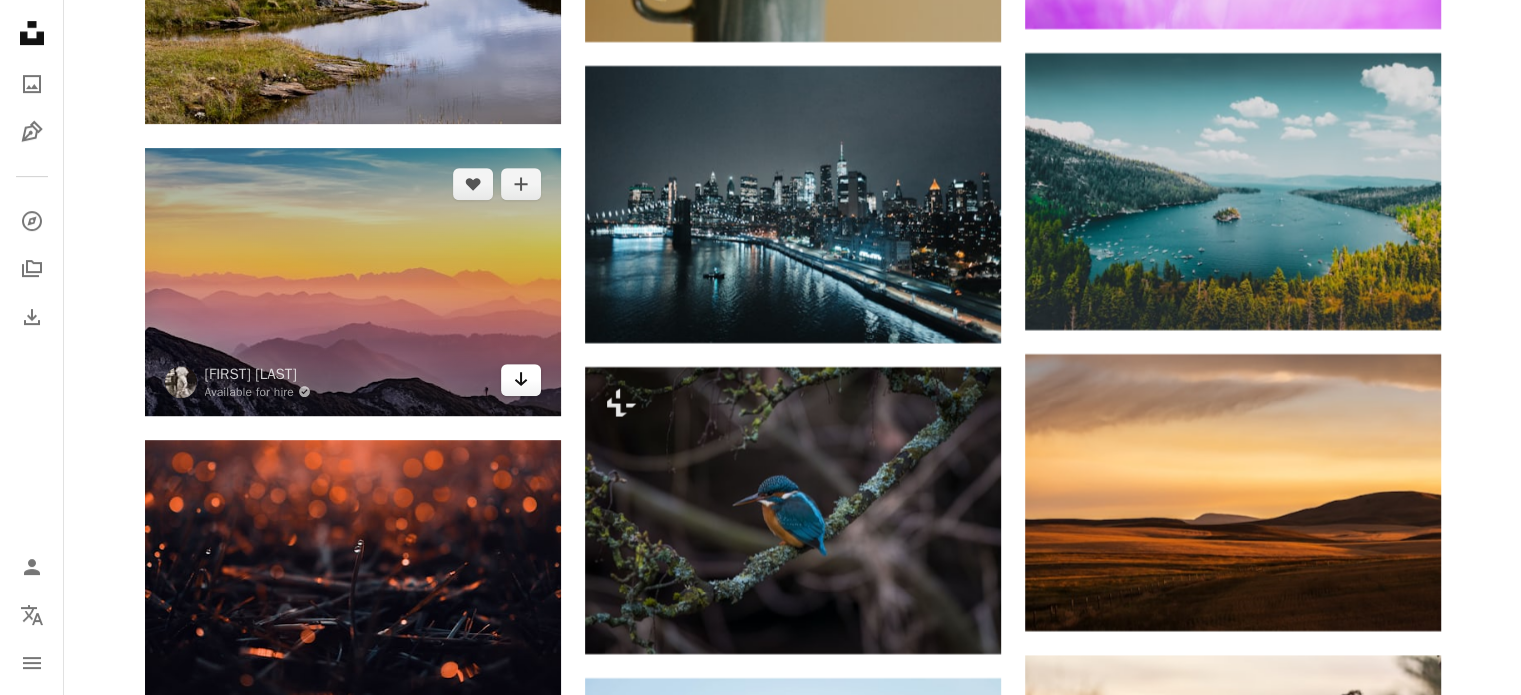click on "Arrow pointing down" at bounding box center (521, 379) 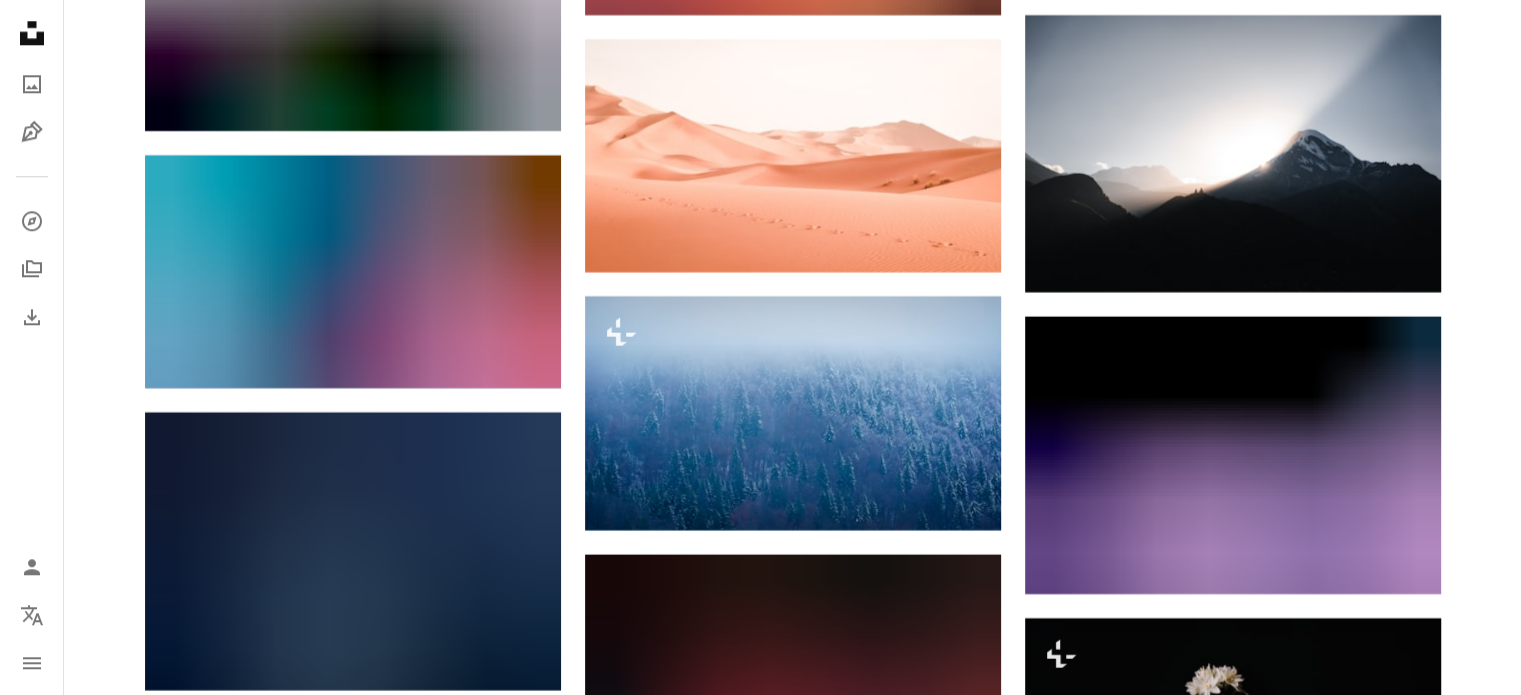 scroll, scrollTop: 47756, scrollLeft: 0, axis: vertical 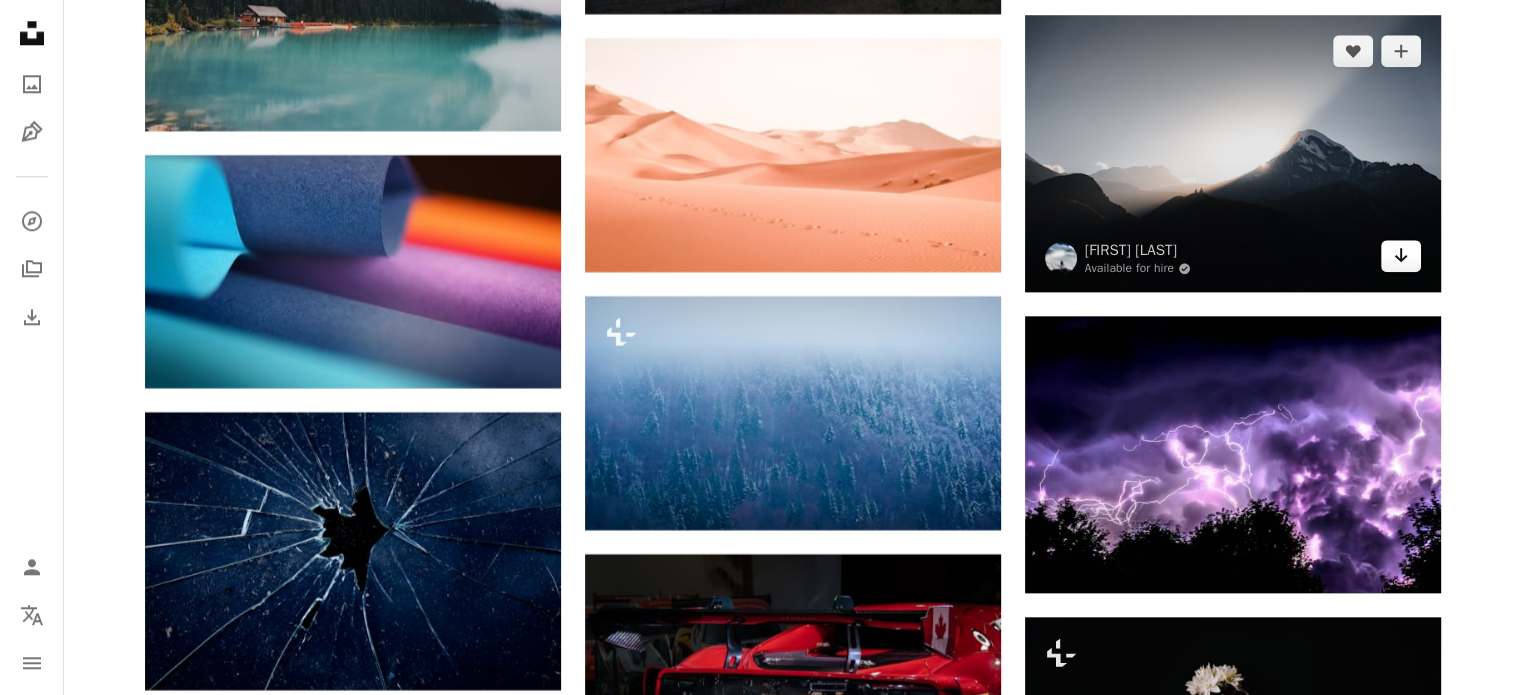 click on "Arrow pointing down" at bounding box center [1401, 255] 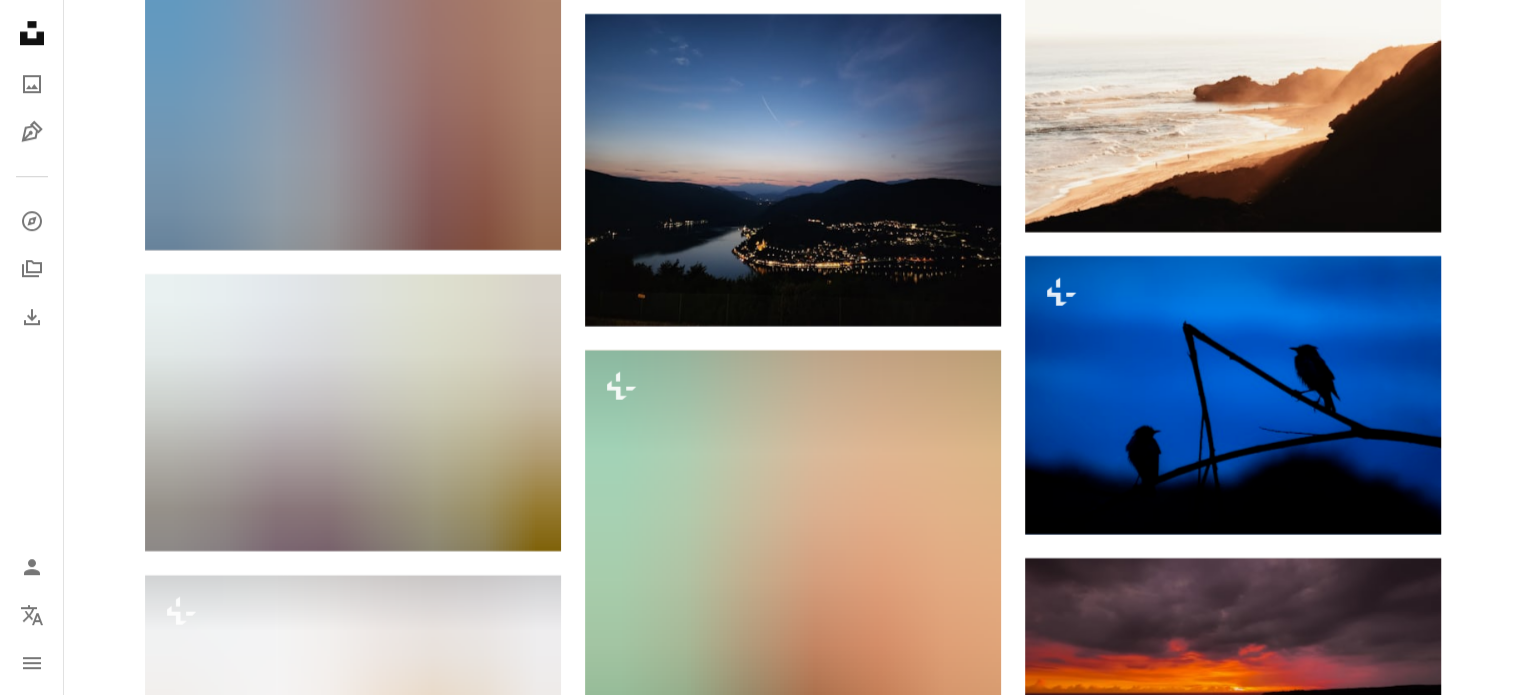 scroll, scrollTop: 54756, scrollLeft: 0, axis: vertical 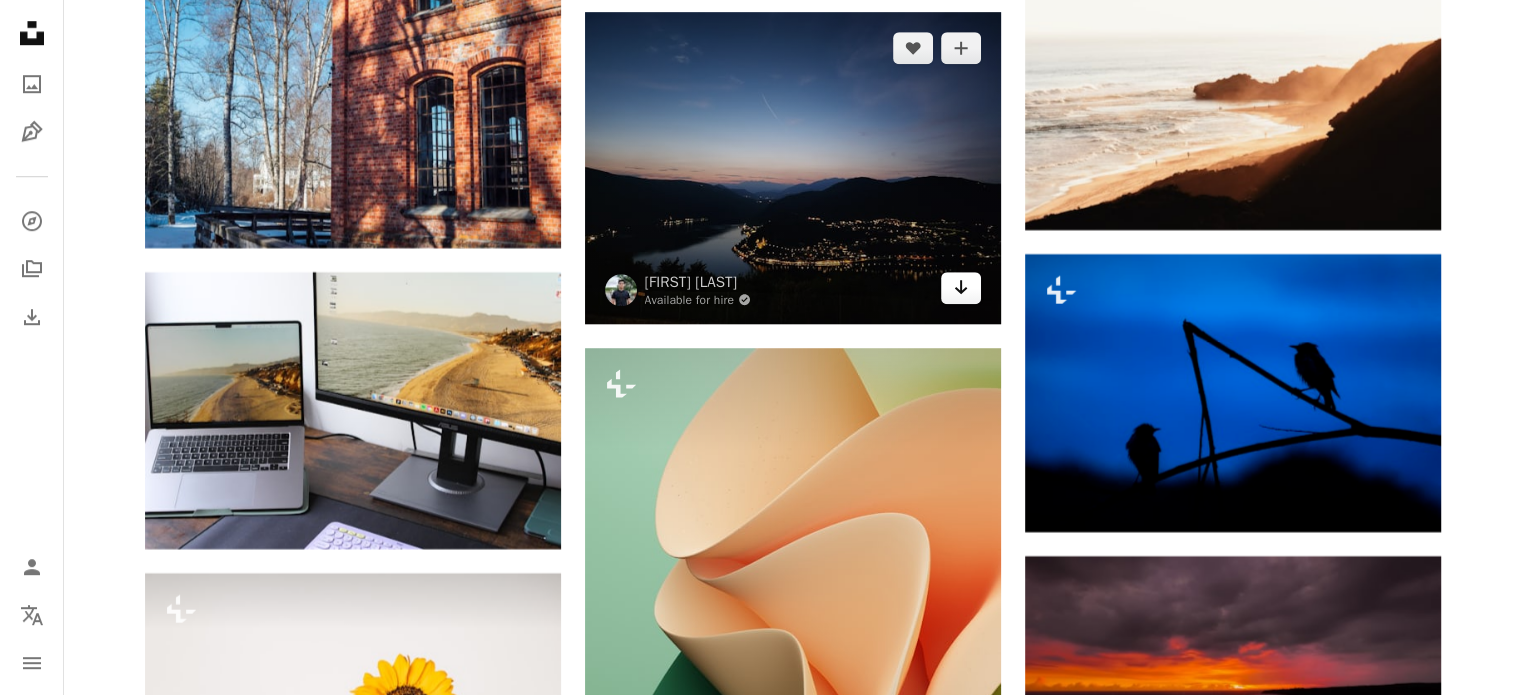 click on "Arrow pointing down" at bounding box center [961, 287] 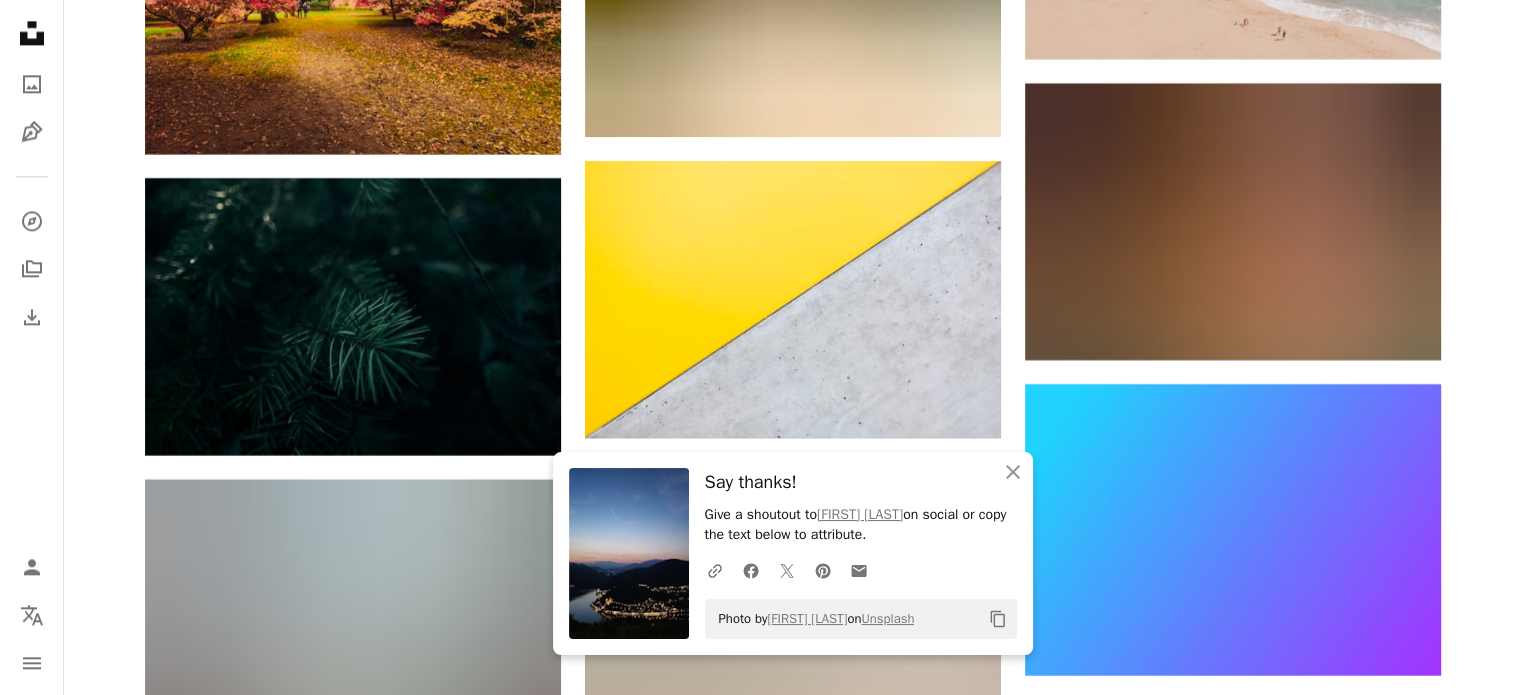 scroll, scrollTop: 55792, scrollLeft: 0, axis: vertical 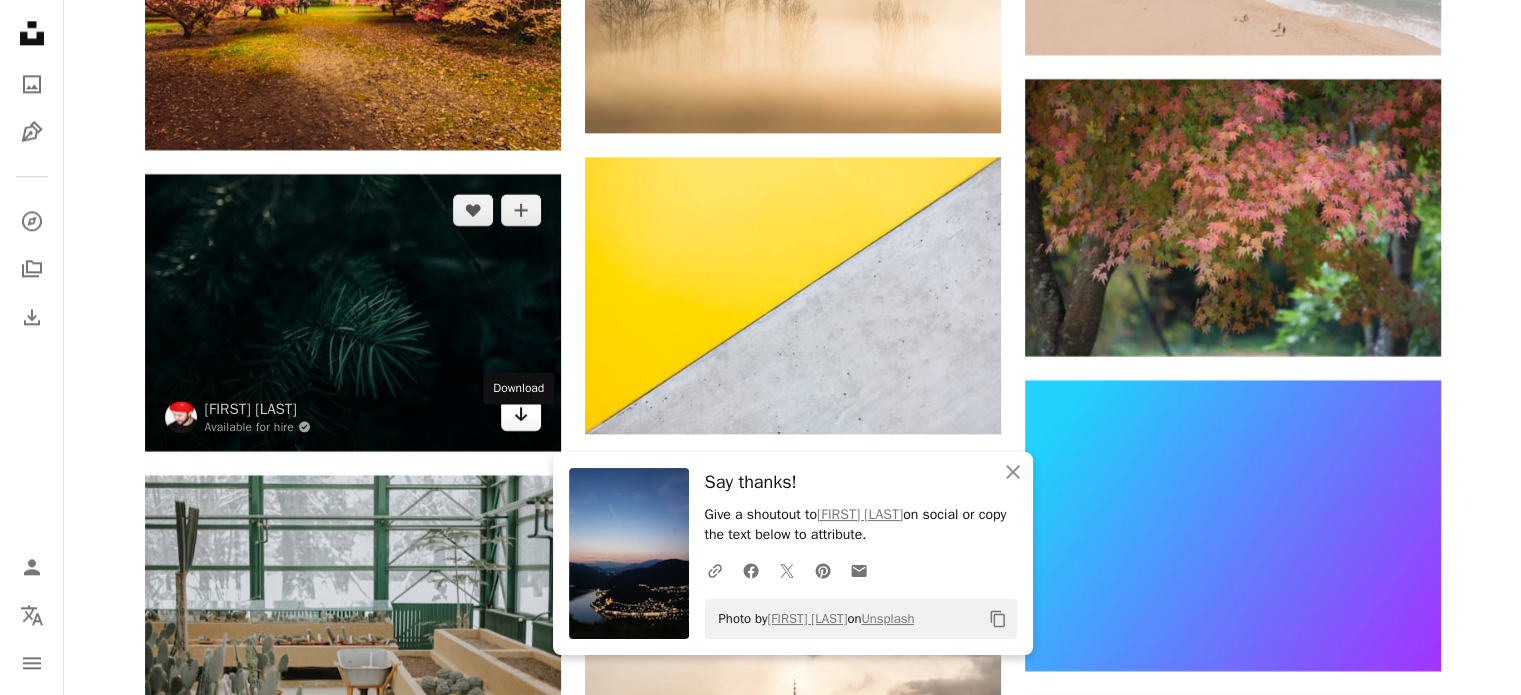 click on "Arrow pointing down" at bounding box center (521, 415) 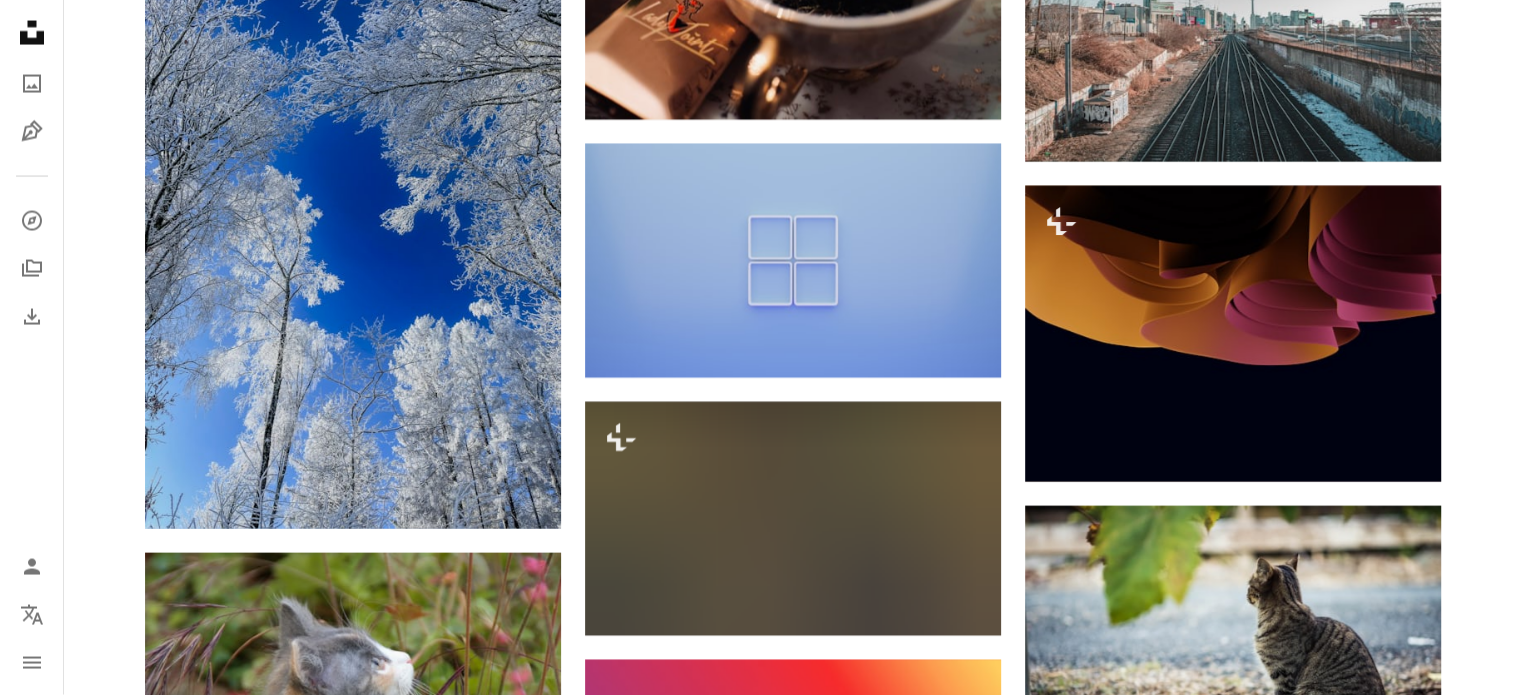 scroll, scrollTop: 64997, scrollLeft: 0, axis: vertical 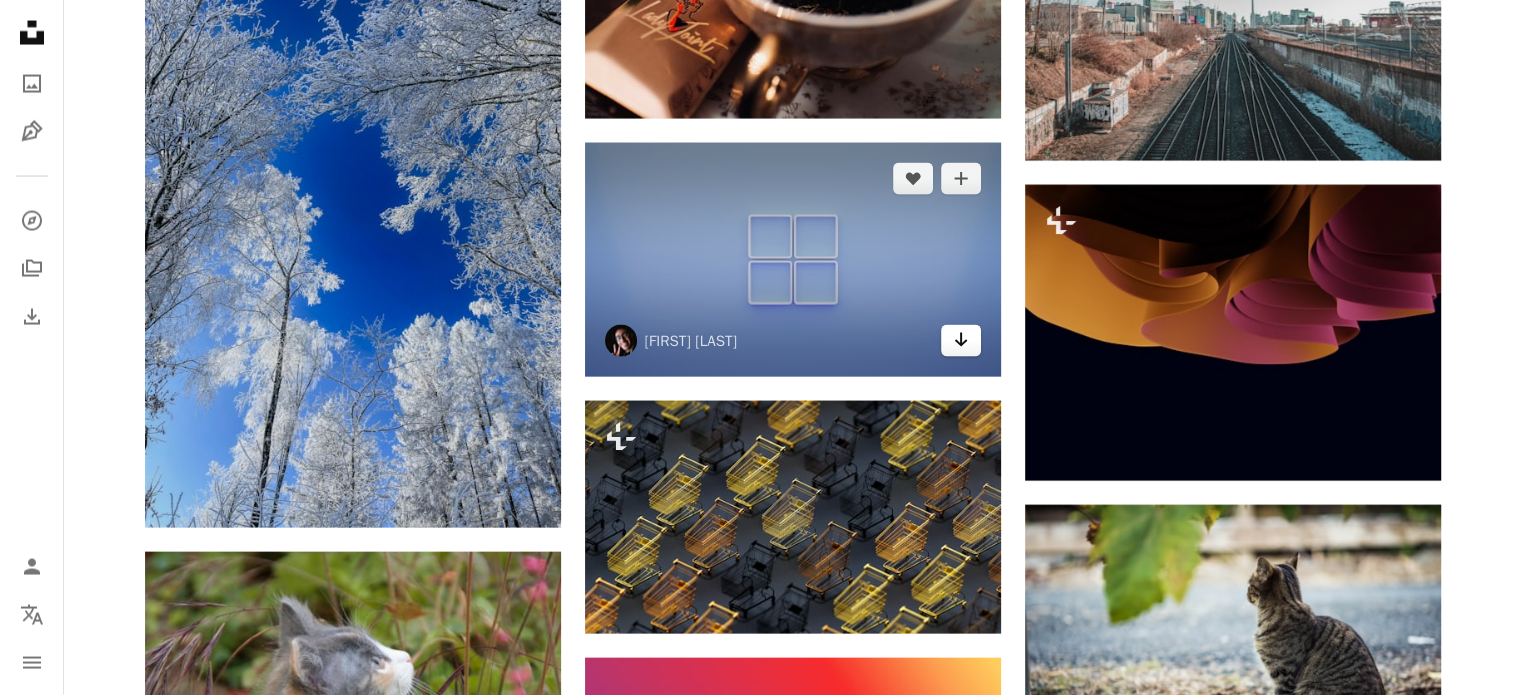 click on "Arrow pointing down" at bounding box center (961, 340) 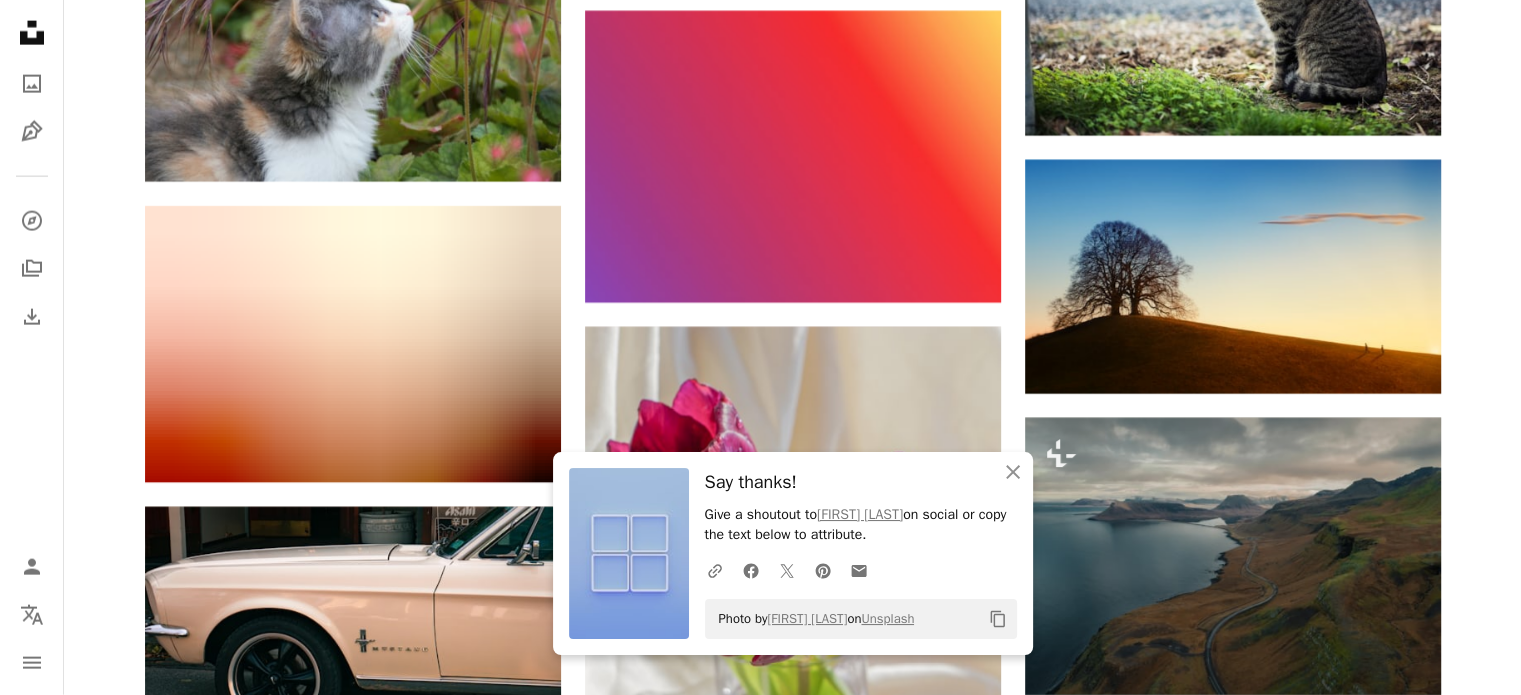 scroll, scrollTop: 65649, scrollLeft: 0, axis: vertical 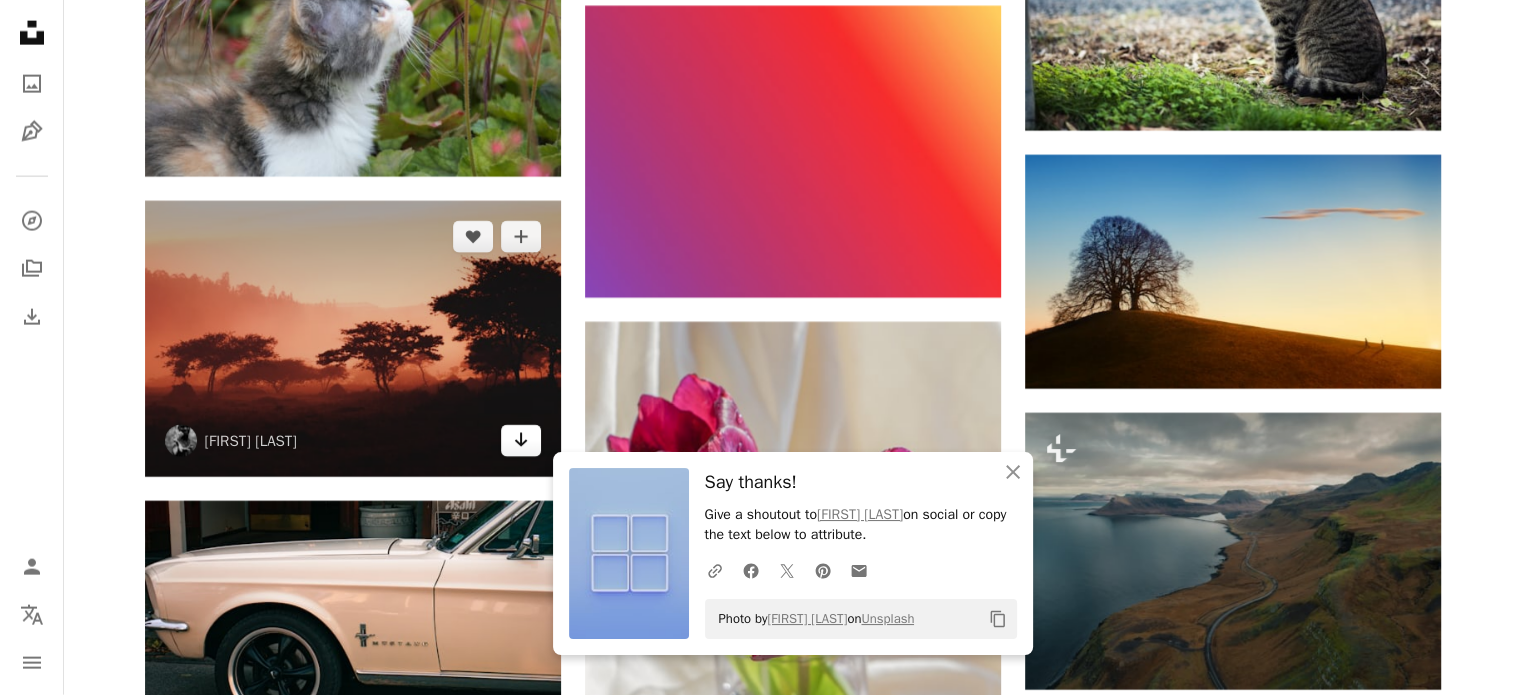 click on "Arrow pointing down" at bounding box center [521, 440] 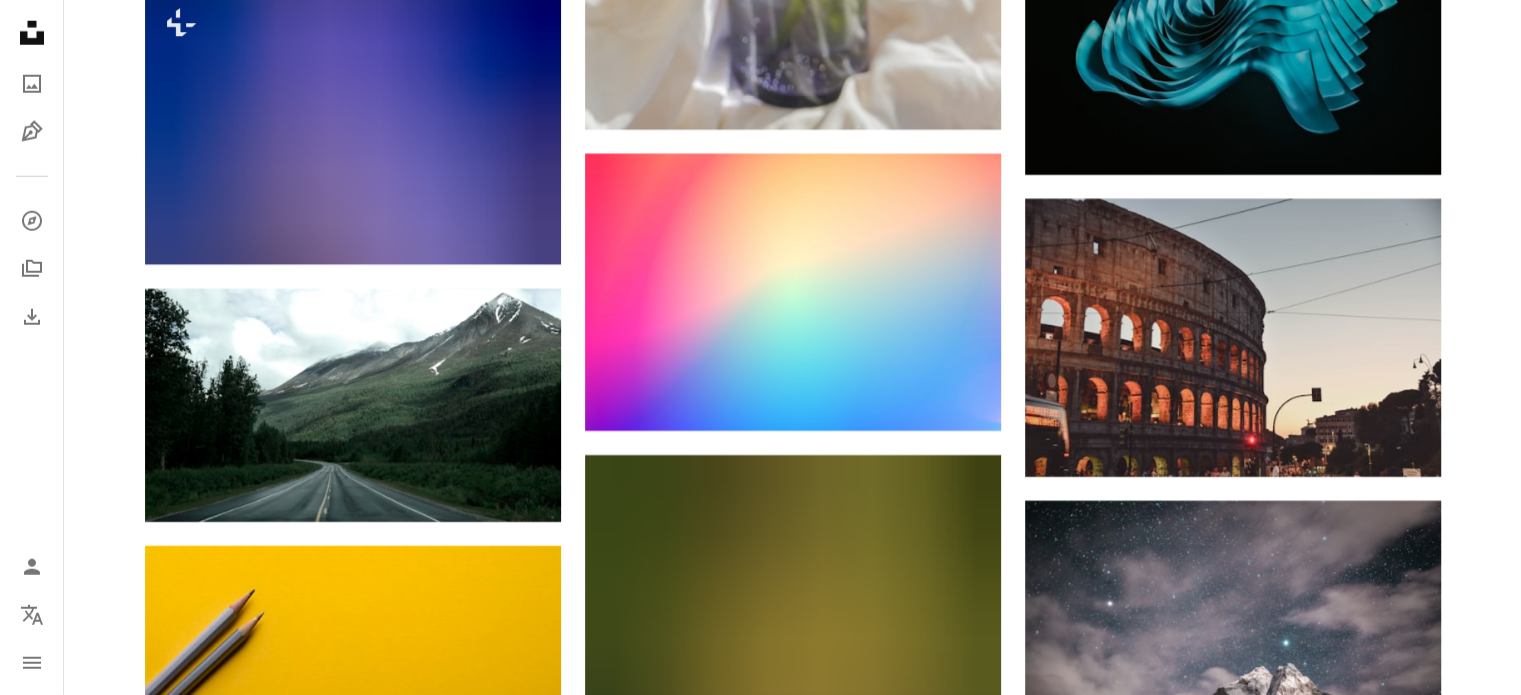 scroll, scrollTop: 66467, scrollLeft: 0, axis: vertical 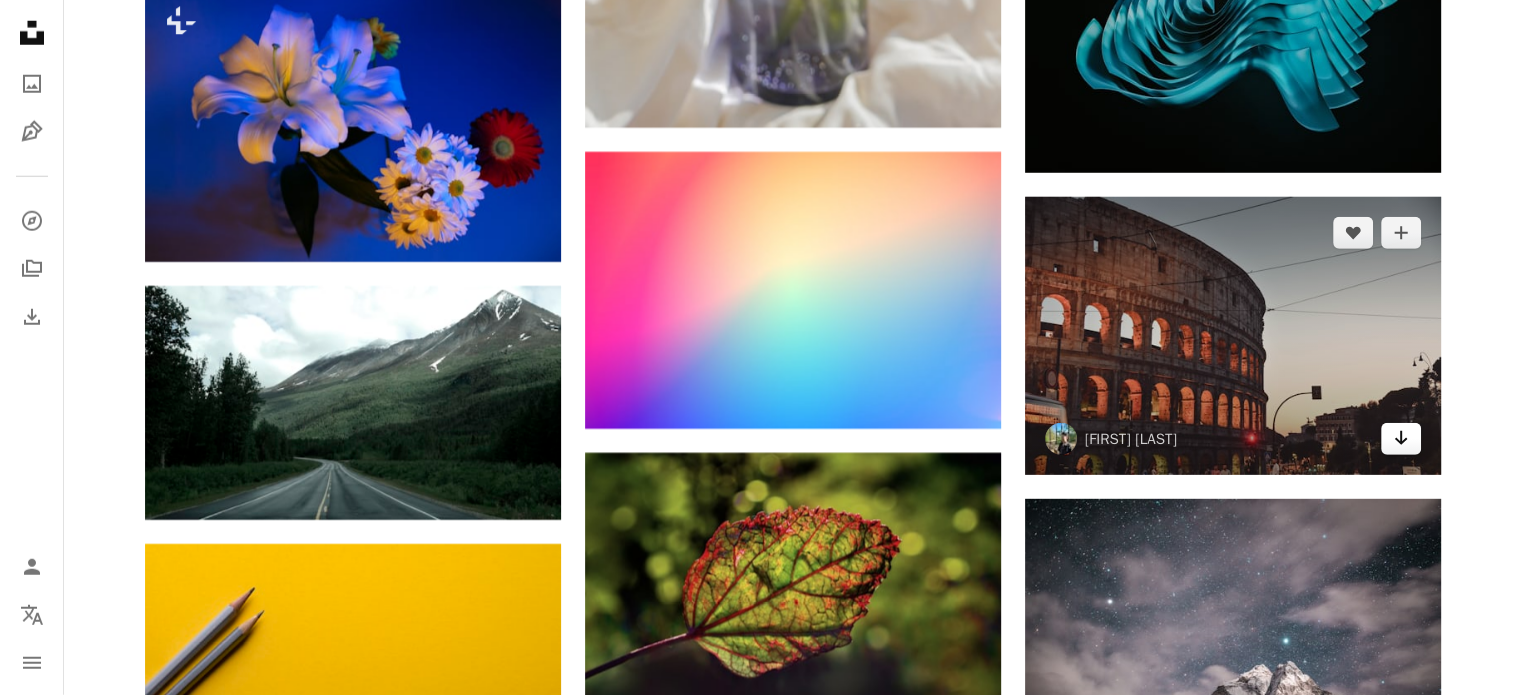 click at bounding box center [1400, 438] 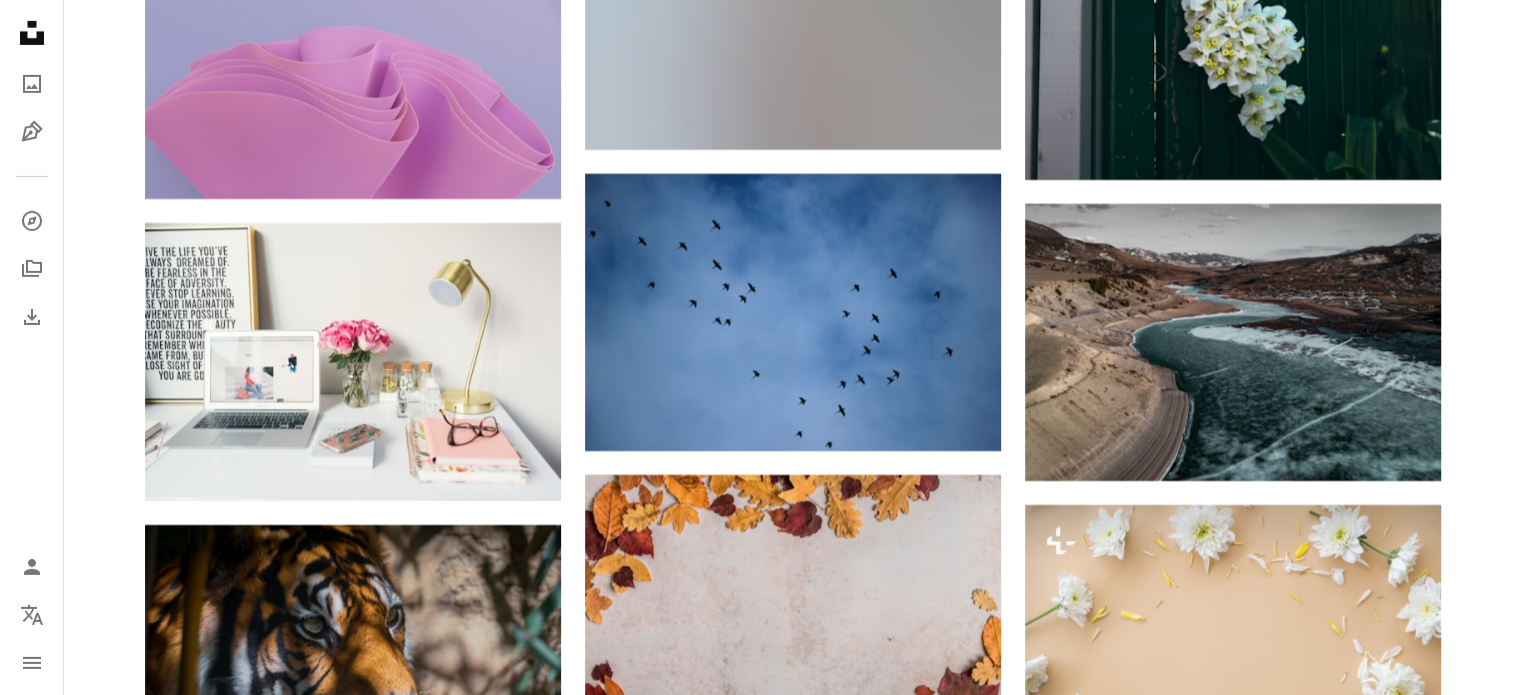 scroll, scrollTop: 67651, scrollLeft: 0, axis: vertical 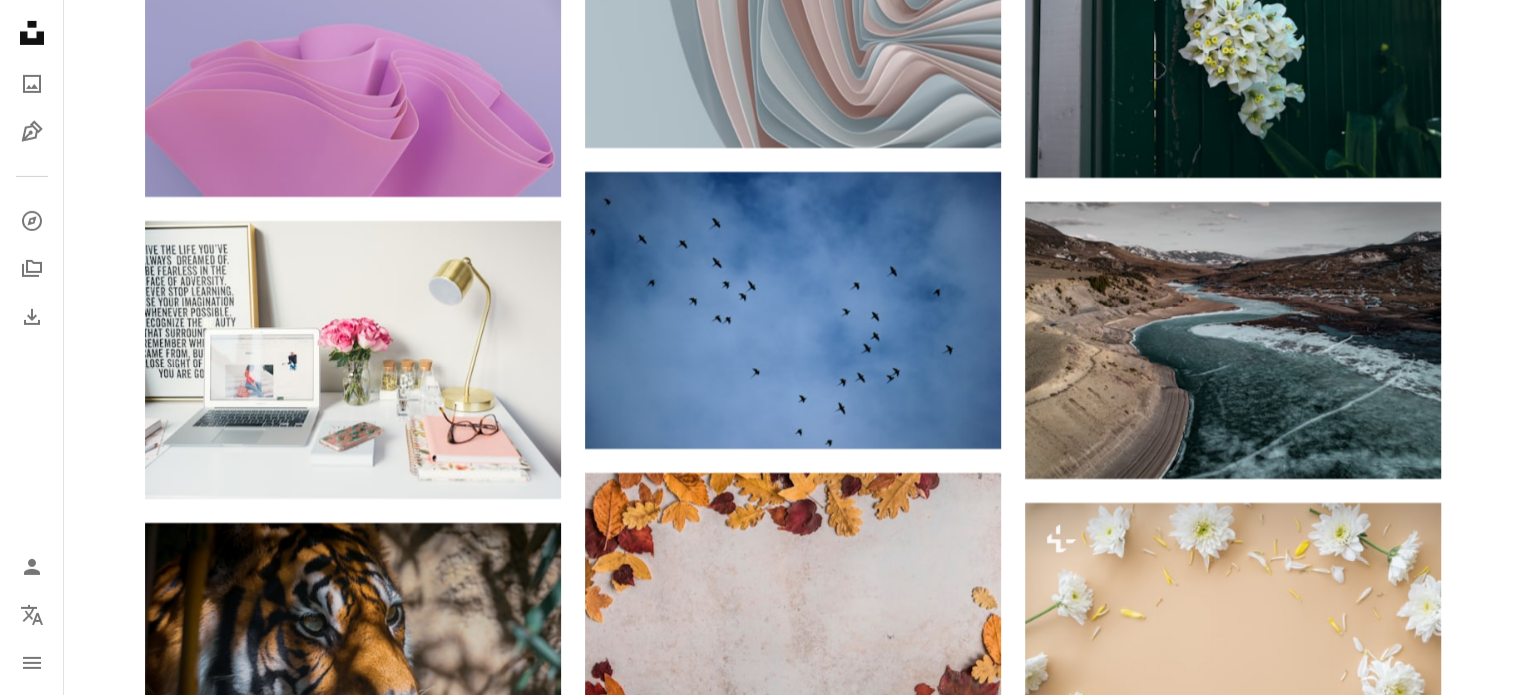 click on "Plus sign for Unsplash+ A heart A plus sign [FIRST] [LAST] For Unsplash+ A lock Download Plus sign for Unsplash+ A heart A plus sign [FIRST] [LAST] For Unsplash+ A lock Download Plus sign for Unsplash+ A heart A plus sign [FIRST] [LAST] For Unsplash+ A lock Download A heart A plus sign [FIRST] [LAST] Available for hire A checkmark inside of a circle Arrow pointing down A heart A plus sign [FIRST] [LAST] Available for hire A checkmark inside of a circle Arrow pointing down A heart A plus sign [FIRST] [LAST] Arrow pointing down Plus sign for Unsplash+ A heart A plus sign [FIRST] [LAST] For Unsplash+ A lock Download A heart A plus sign [FIRST] [LAST] Arrow pointing down A heart A plus sign [FIRST] [LAST] Arrow pointing down Plus sign for Unsplash+ A heart A plus sign [FIRST] [LAST] For Unsplash+ A lock Download –– ––– ––– – ––– – – ––– –– –– –––– –– Manage and sell your services For" at bounding box center [792, -31533] 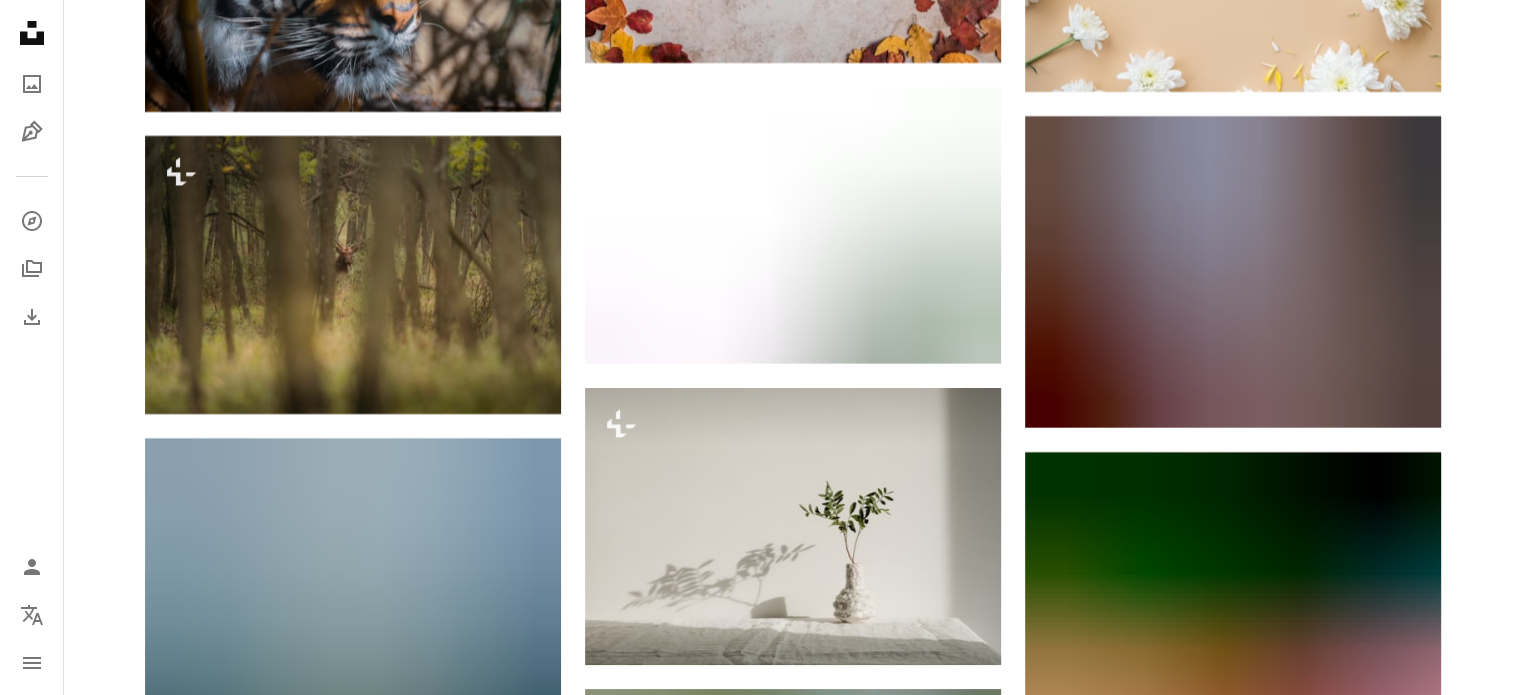 scroll, scrollTop: 68339, scrollLeft: 0, axis: vertical 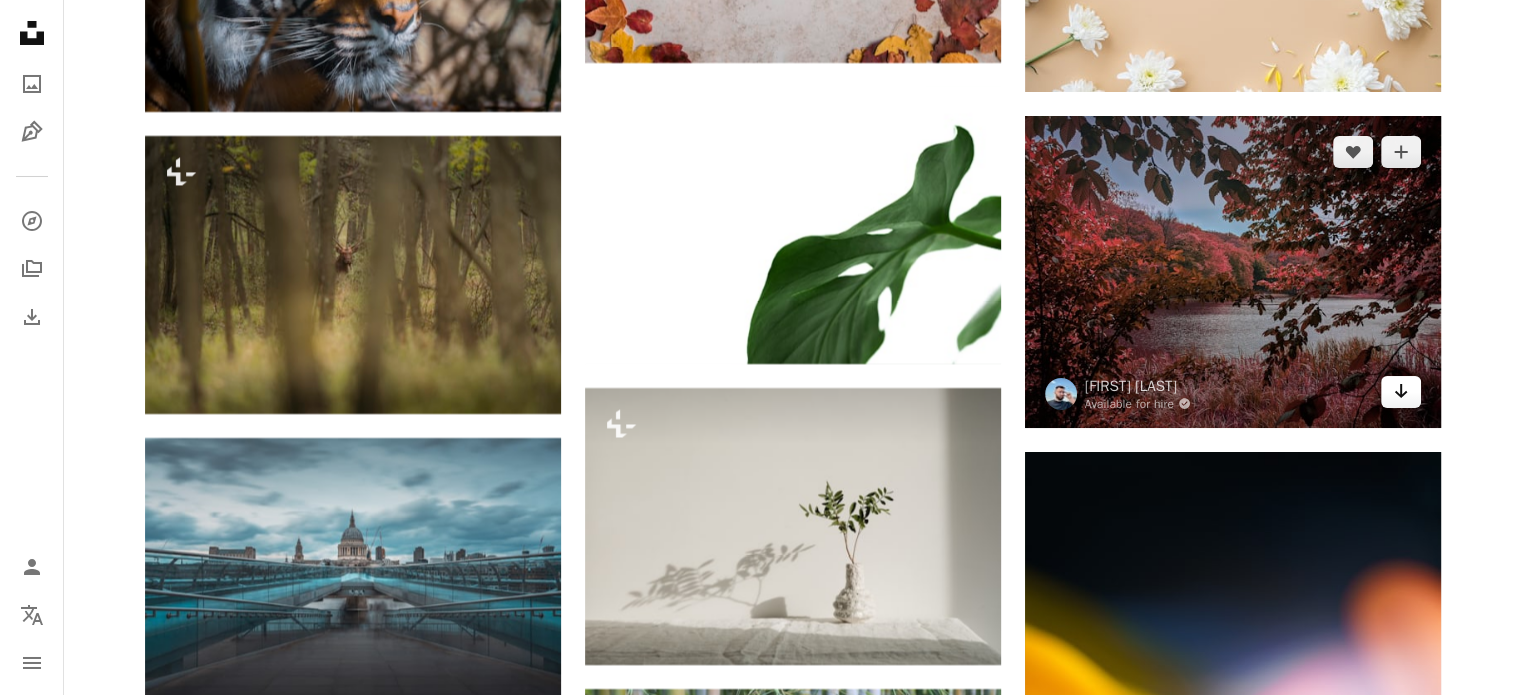 click on "Arrow pointing down" at bounding box center [1401, 391] 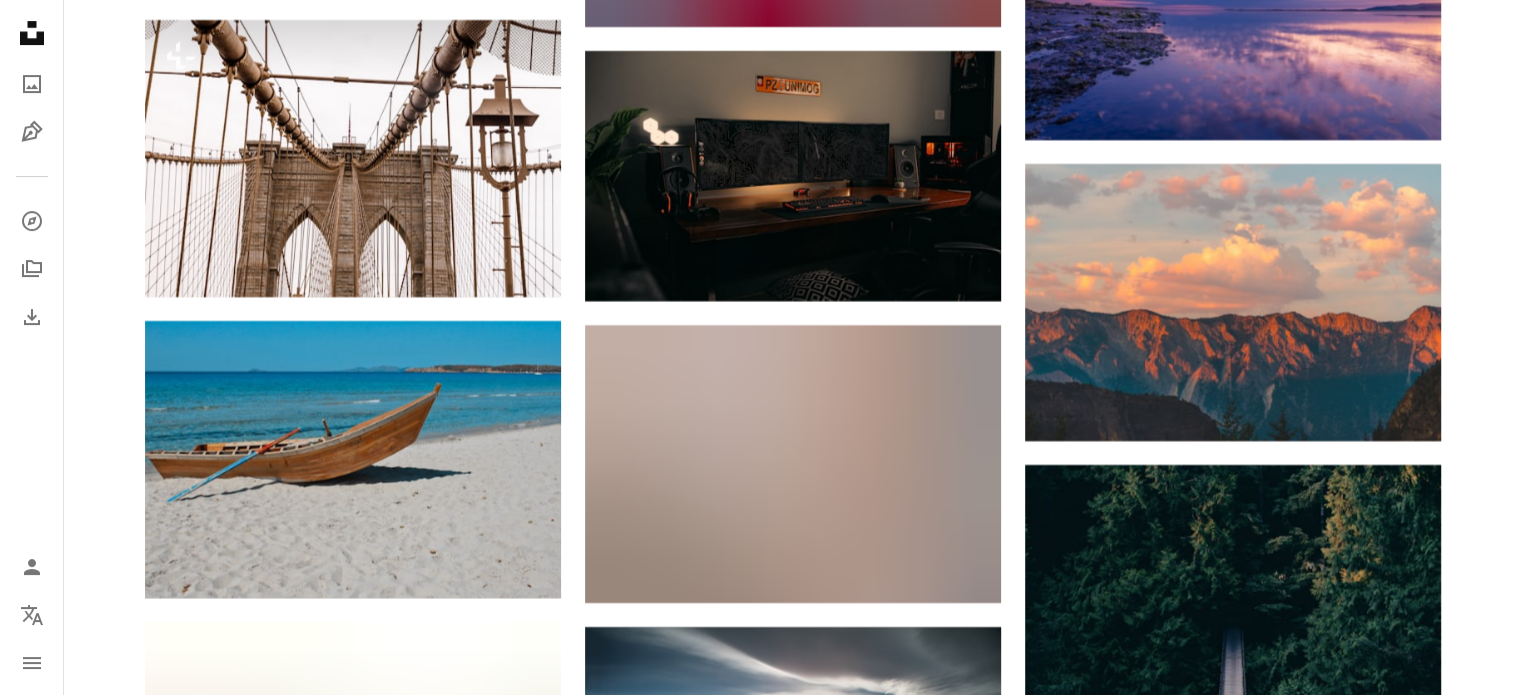 scroll, scrollTop: 76781, scrollLeft: 0, axis: vertical 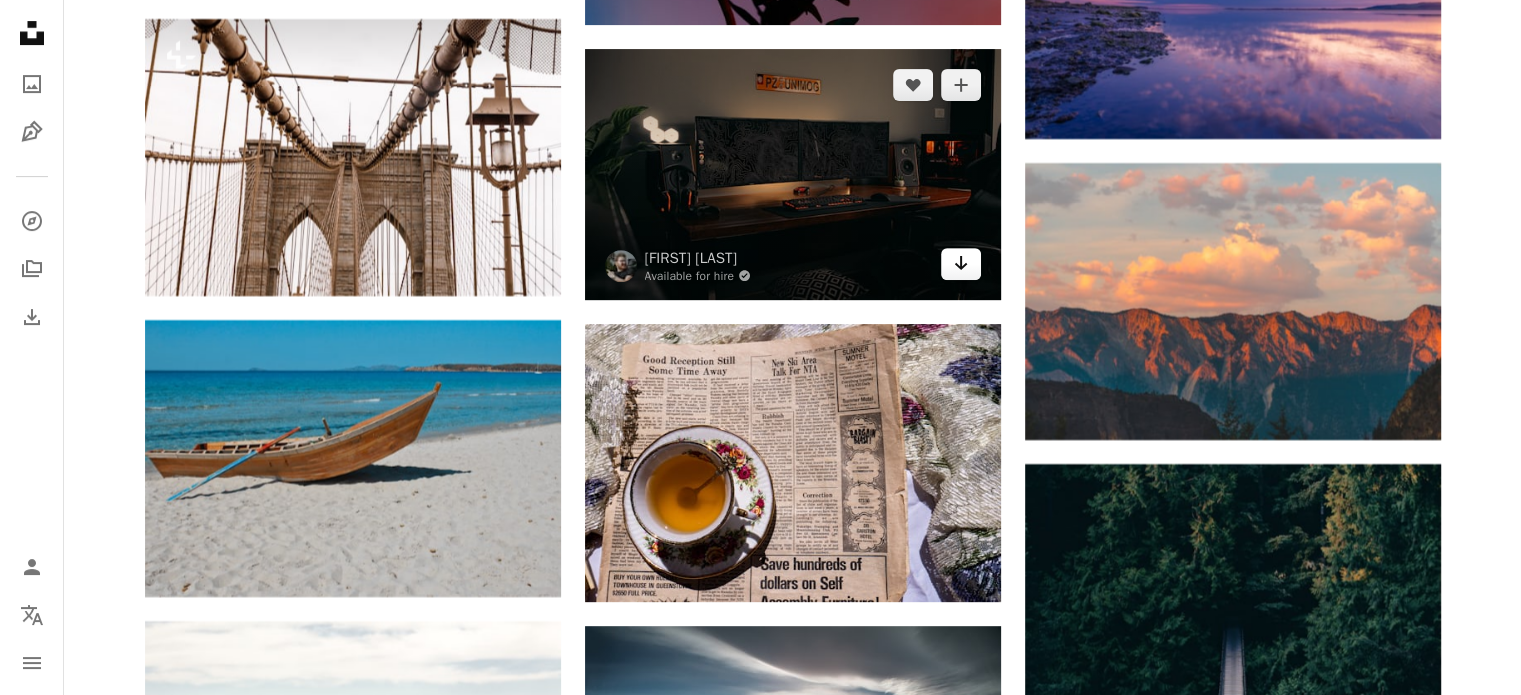 click on "Arrow pointing down" at bounding box center (961, 263) 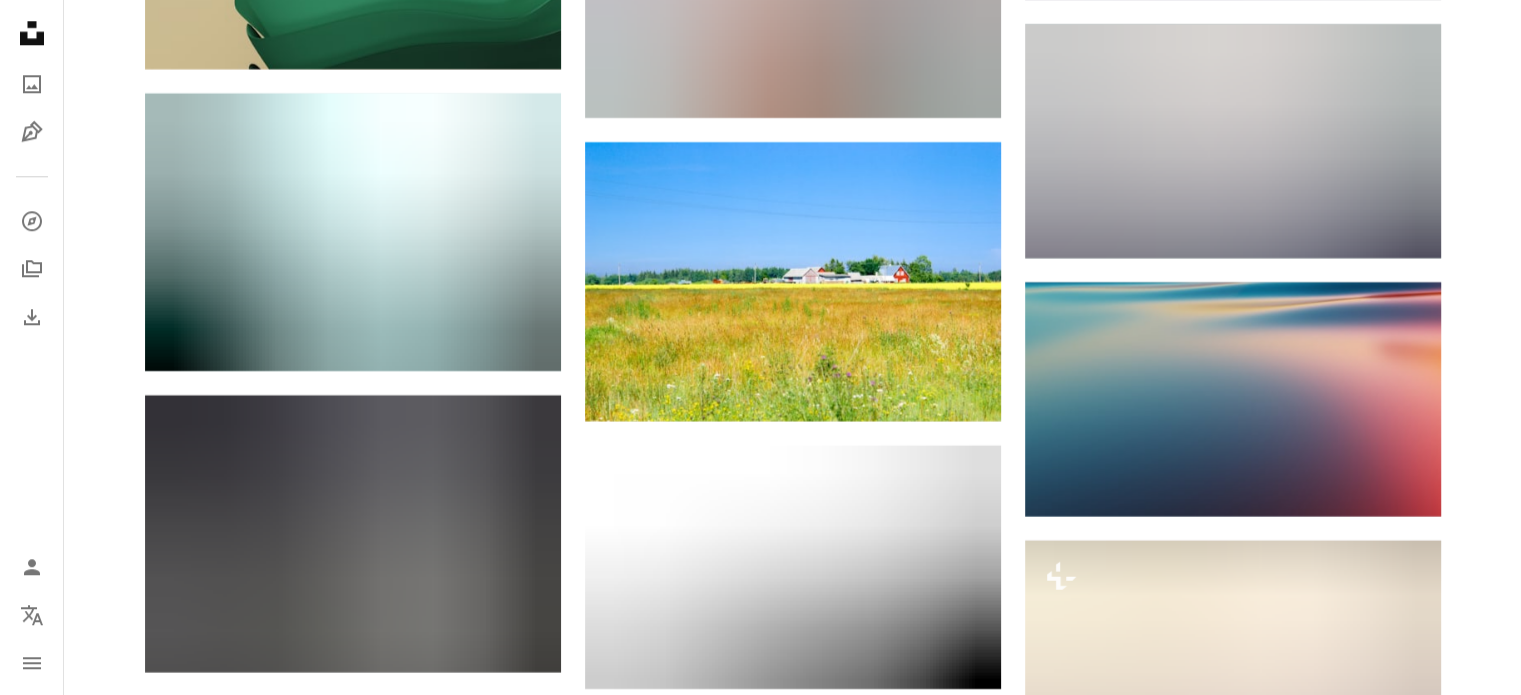 scroll, scrollTop: 78127, scrollLeft: 0, axis: vertical 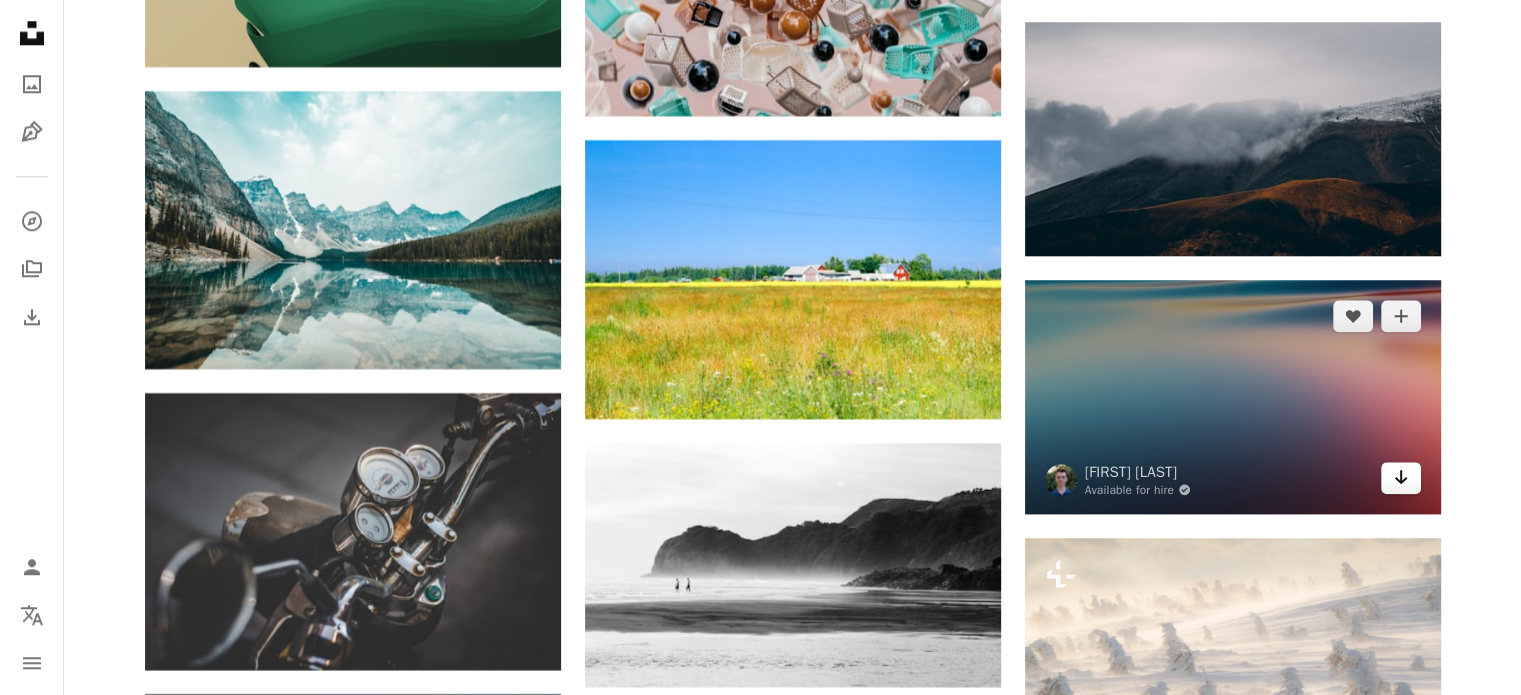 click on "Arrow pointing down" at bounding box center (1401, 478) 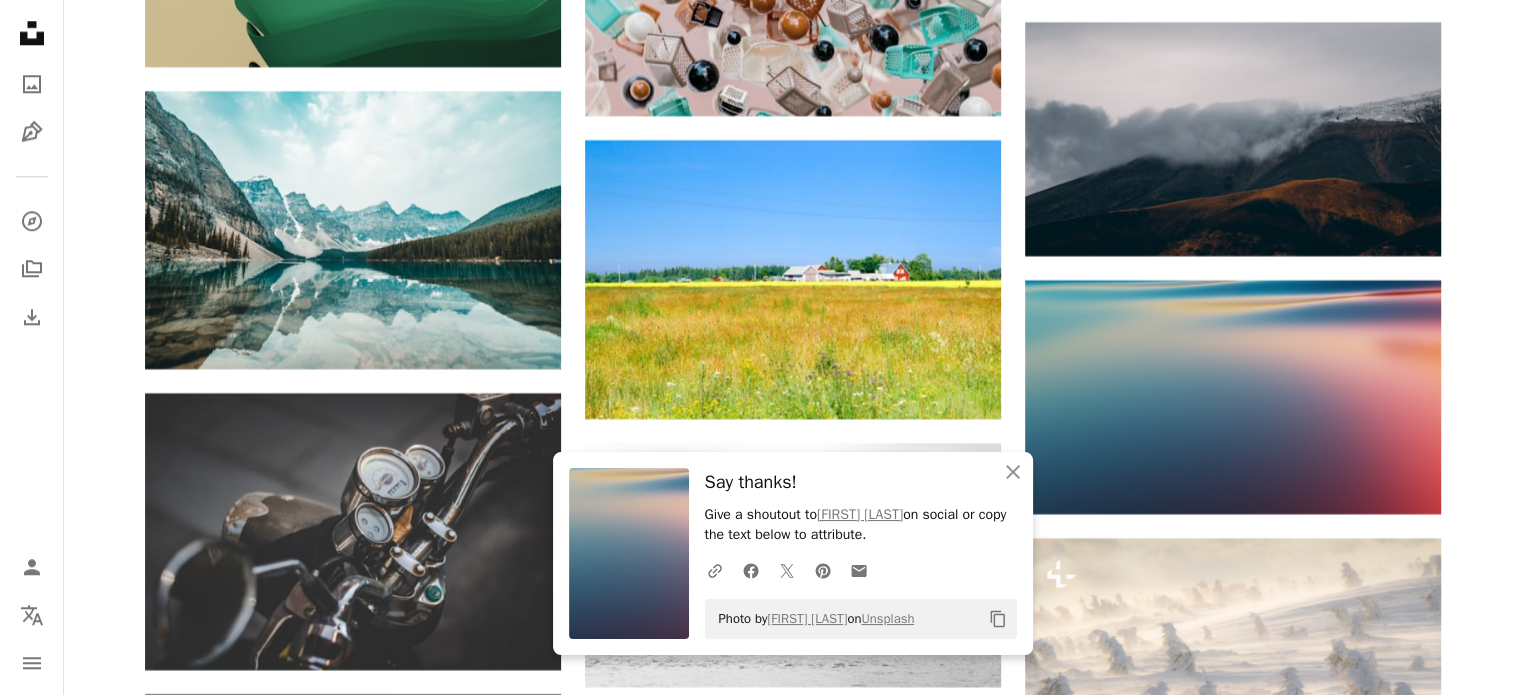 click on "Plus sign for Unsplash+ A heart A plus sign [FIRST] [LAST] For Unsplash+ A lock Download Plus sign for Unsplash+ A heart A plus sign [FIRST] [LAST] For Unsplash+ A lock Download Plus sign for Unsplash+ A heart A plus sign [FIRST] [LAST] For Unsplash+ A lock Download A heart A plus sign [FIRST] [LAST] Available for hire A checkmark inside of a circle Arrow pointing down A heart A plus sign [FIRST] [LAST] Available for hire A checkmark inside of a circle Arrow pointing down A heart A plus sign [FIRST] [LAST] Arrow pointing down Plus sign for Unsplash+ A heart A plus sign [FIRST] [LAST] For Unsplash+ A lock Download A heart A plus sign [FIRST] [LAST] Arrow pointing down A heart A plus sign [FIRST] [LAST] Arrow pointing down Plus sign for Unsplash+ A heart A plus sign [FIRST] [LAST] For Unsplash+ A lock Download –– ––– ––– – ––– – – ––– –– –– –––– –– Manage and sell your services For" at bounding box center [793, -36652] 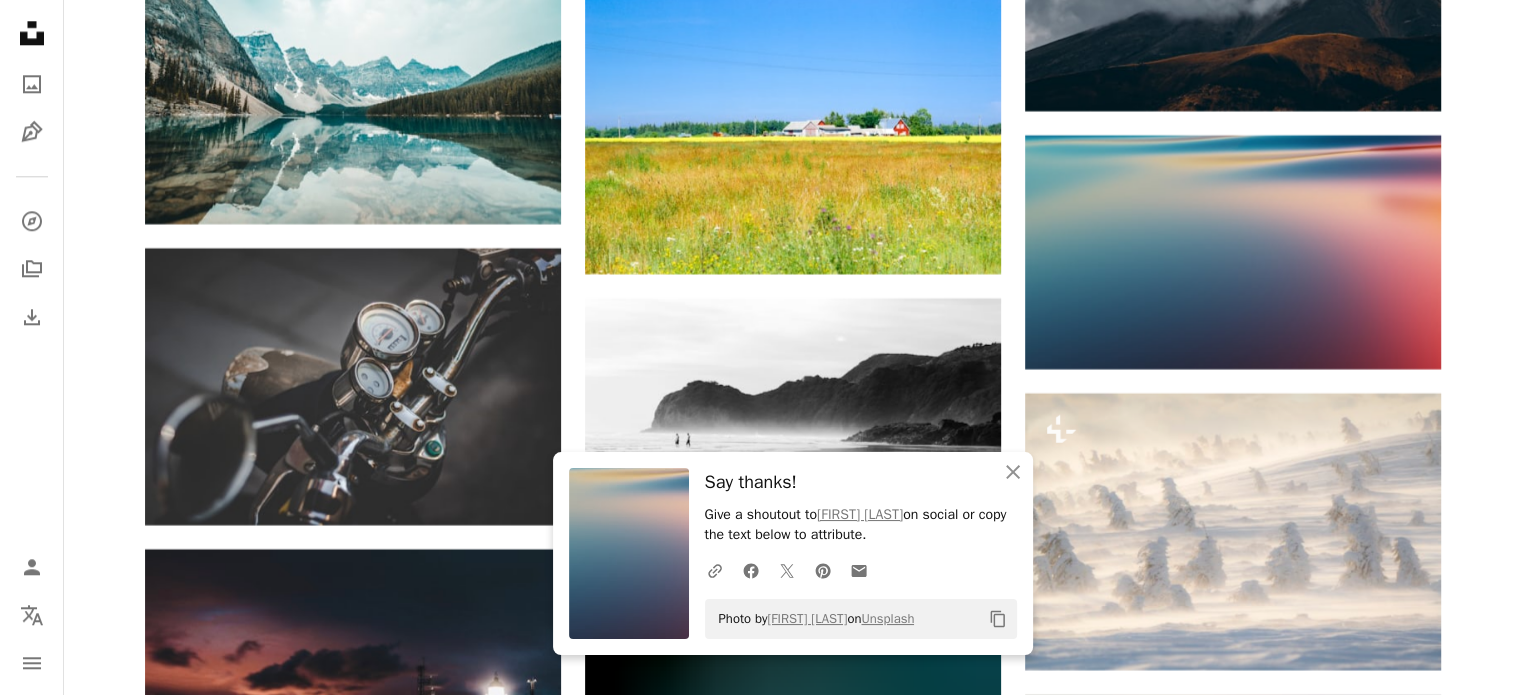 scroll, scrollTop: 78419, scrollLeft: 0, axis: vertical 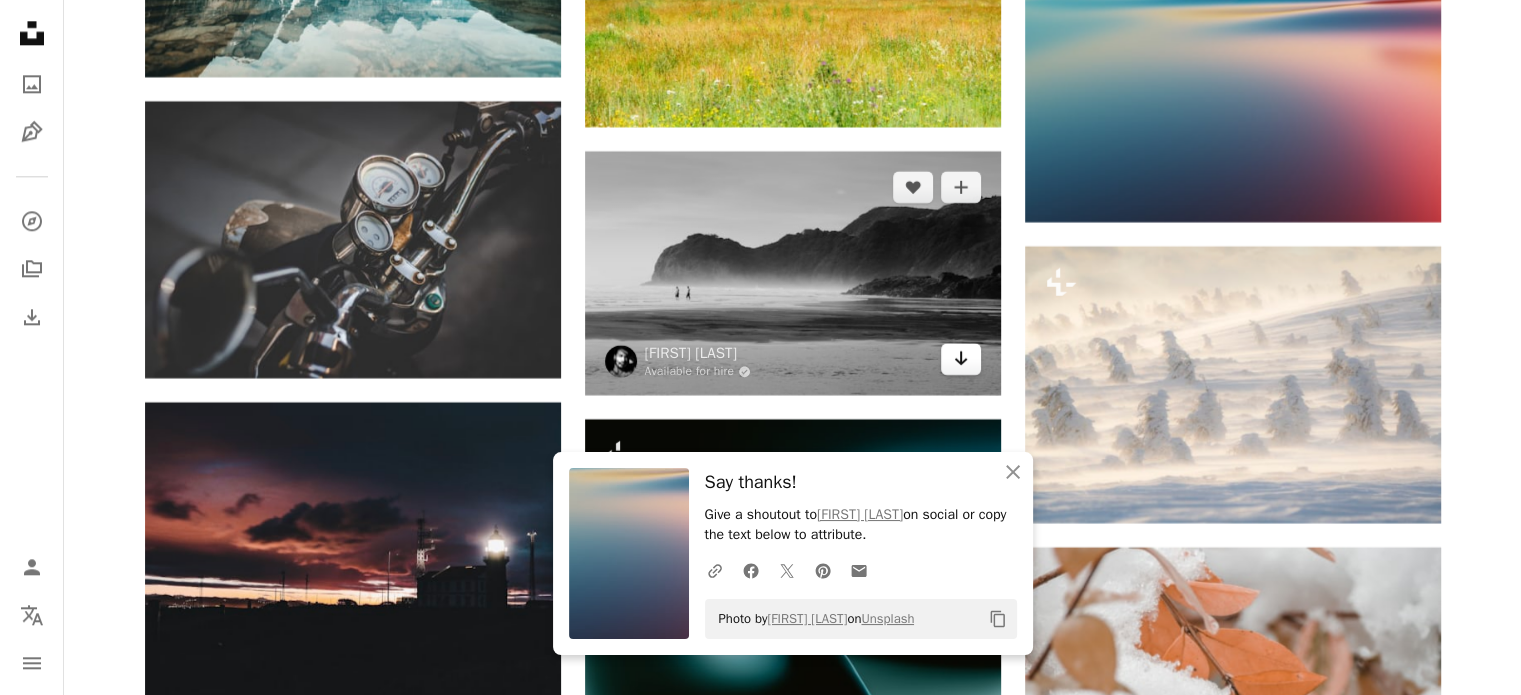 click on "Arrow pointing down" at bounding box center (961, 359) 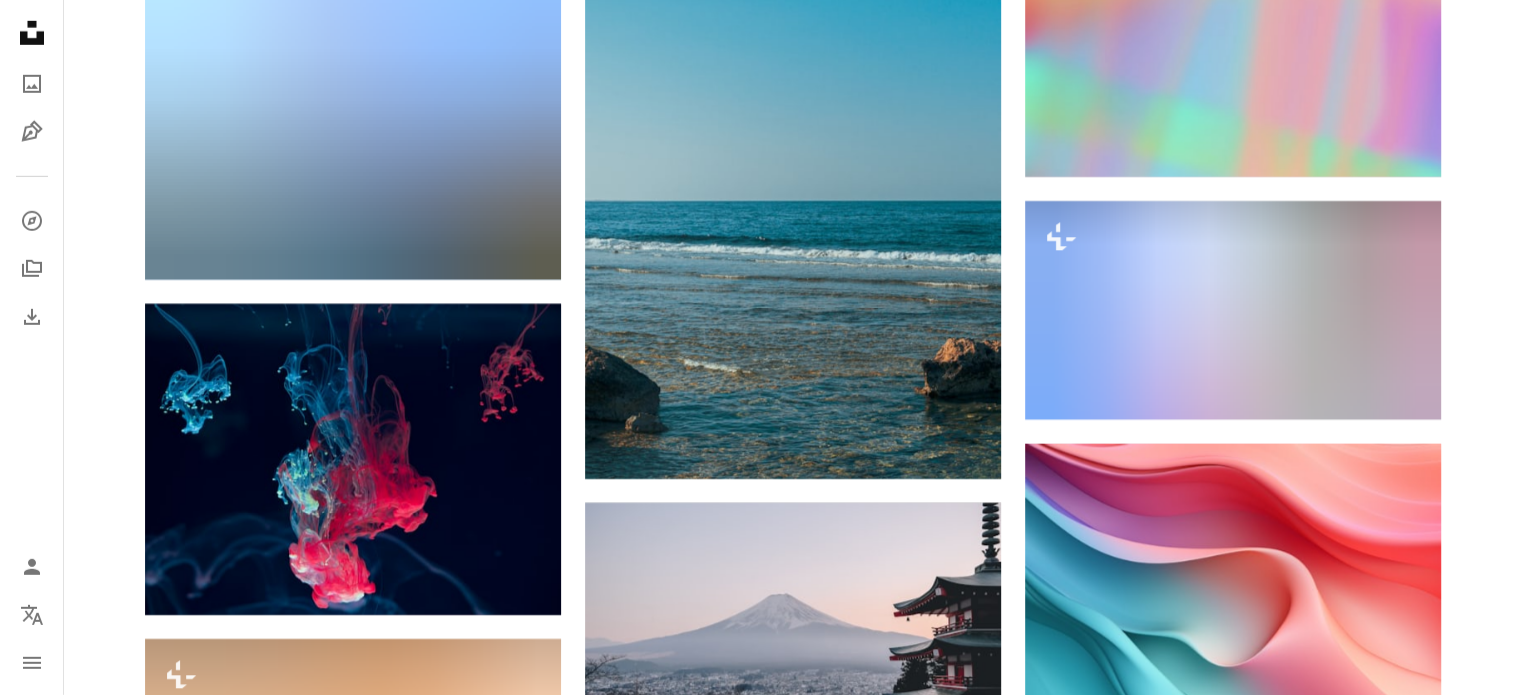 scroll, scrollTop: 82292, scrollLeft: 0, axis: vertical 